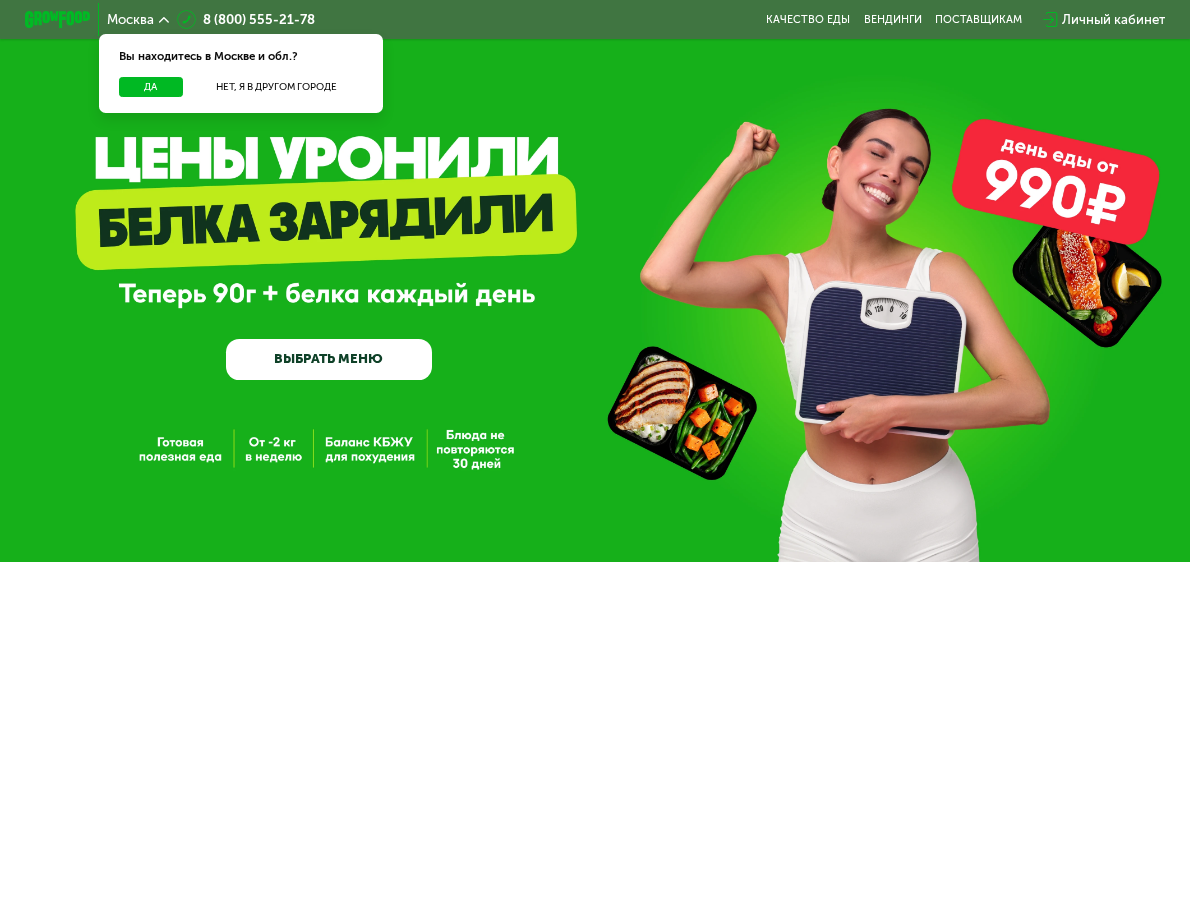 scroll, scrollTop: 0, scrollLeft: 0, axis: both 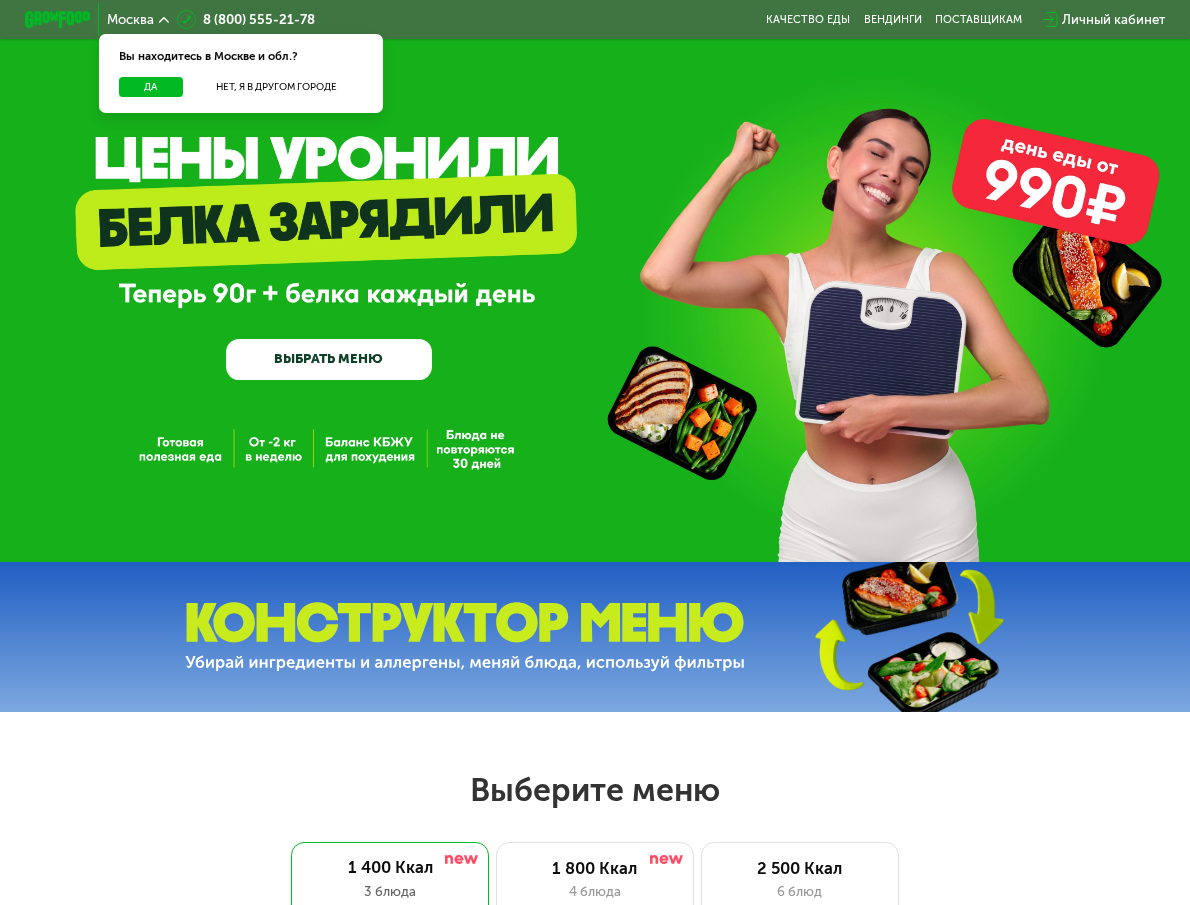 click on "GrowFood — доставка правильного питания  ВЫБРАТЬ МЕНЮ" at bounding box center [595, 281] 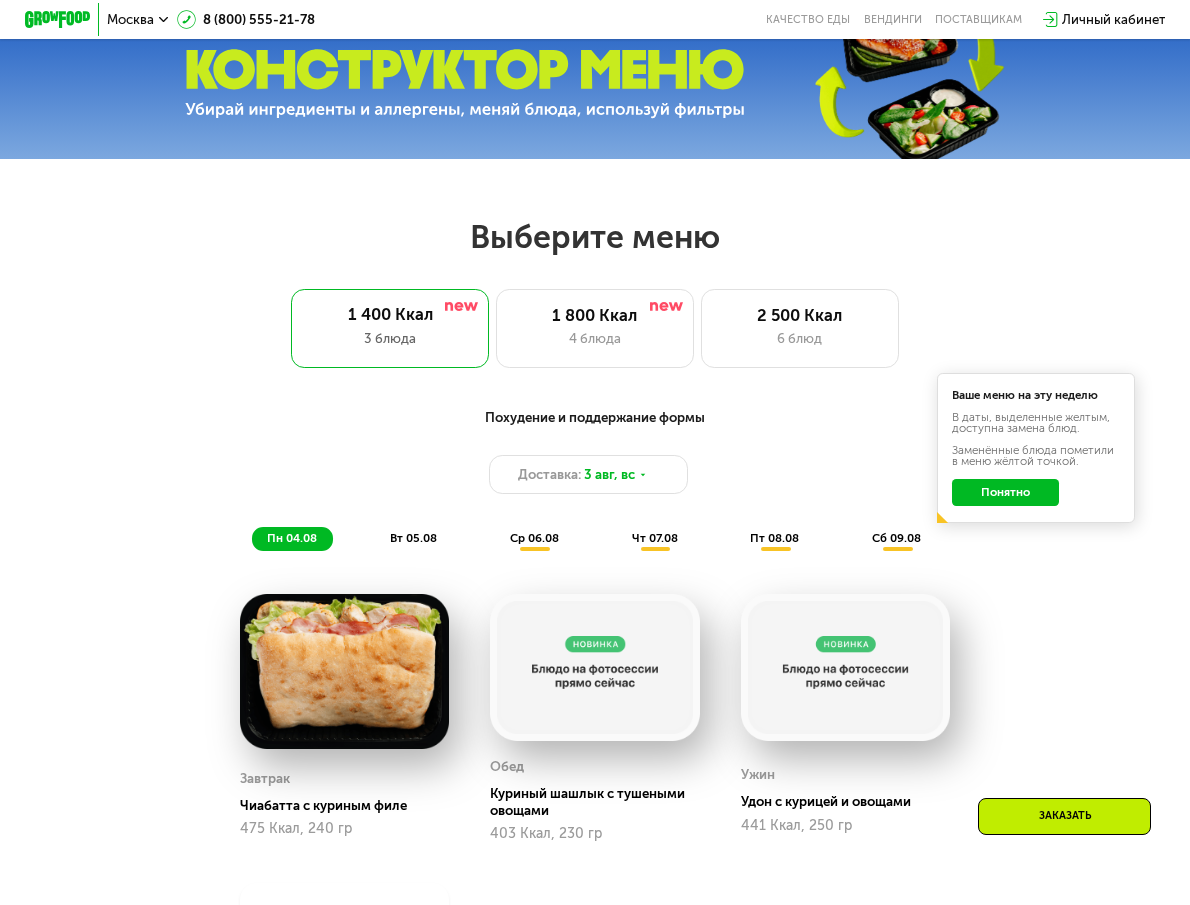 scroll, scrollTop: 552, scrollLeft: 0, axis: vertical 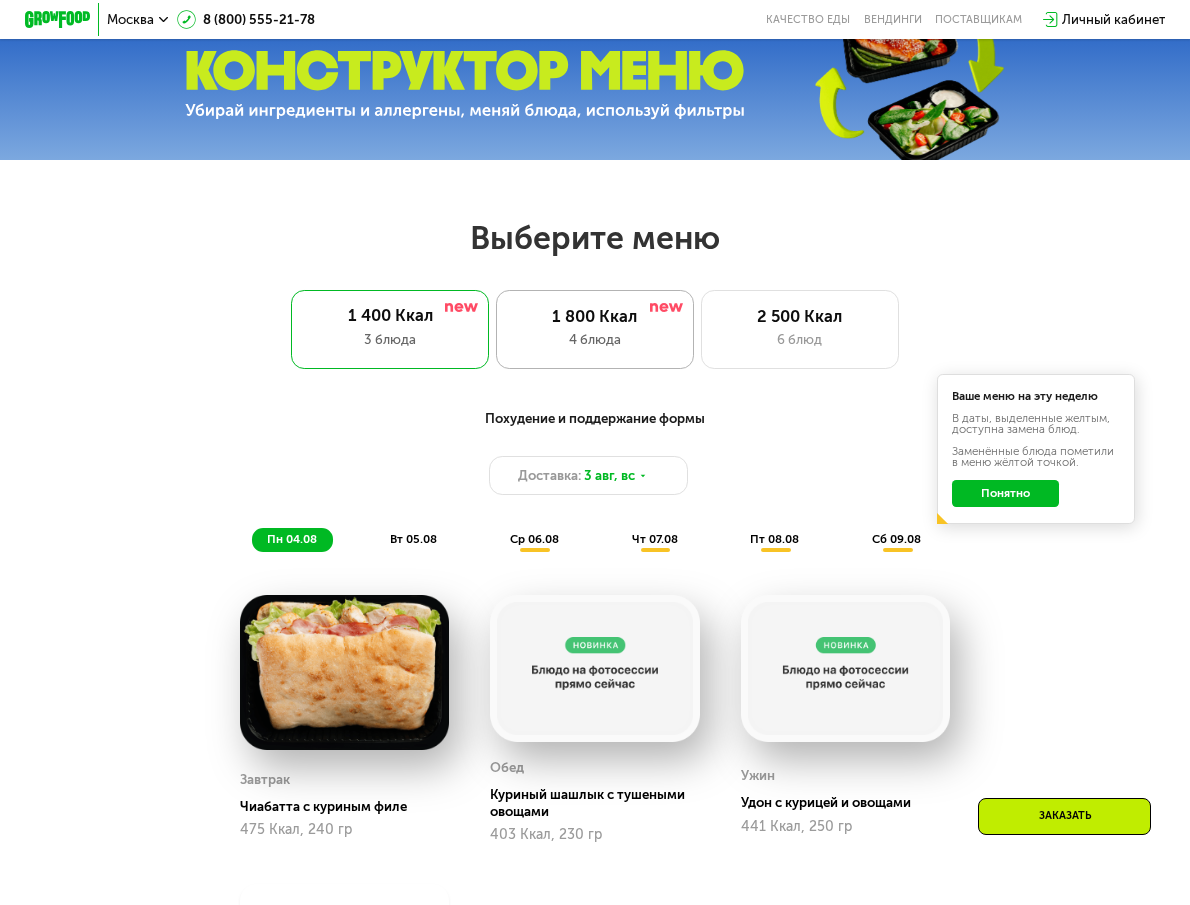 click on "1 800 Ккал" at bounding box center [594, 317] 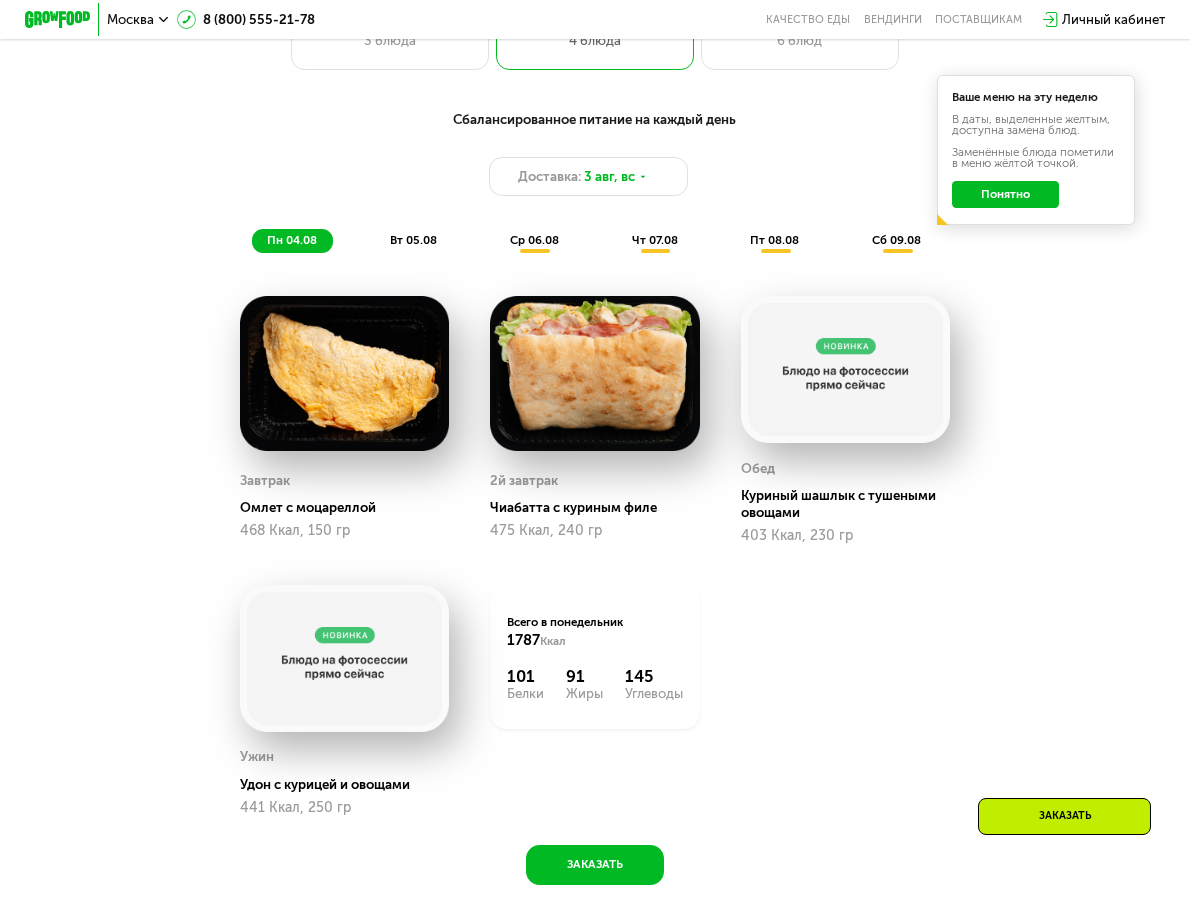 scroll, scrollTop: 850, scrollLeft: 0, axis: vertical 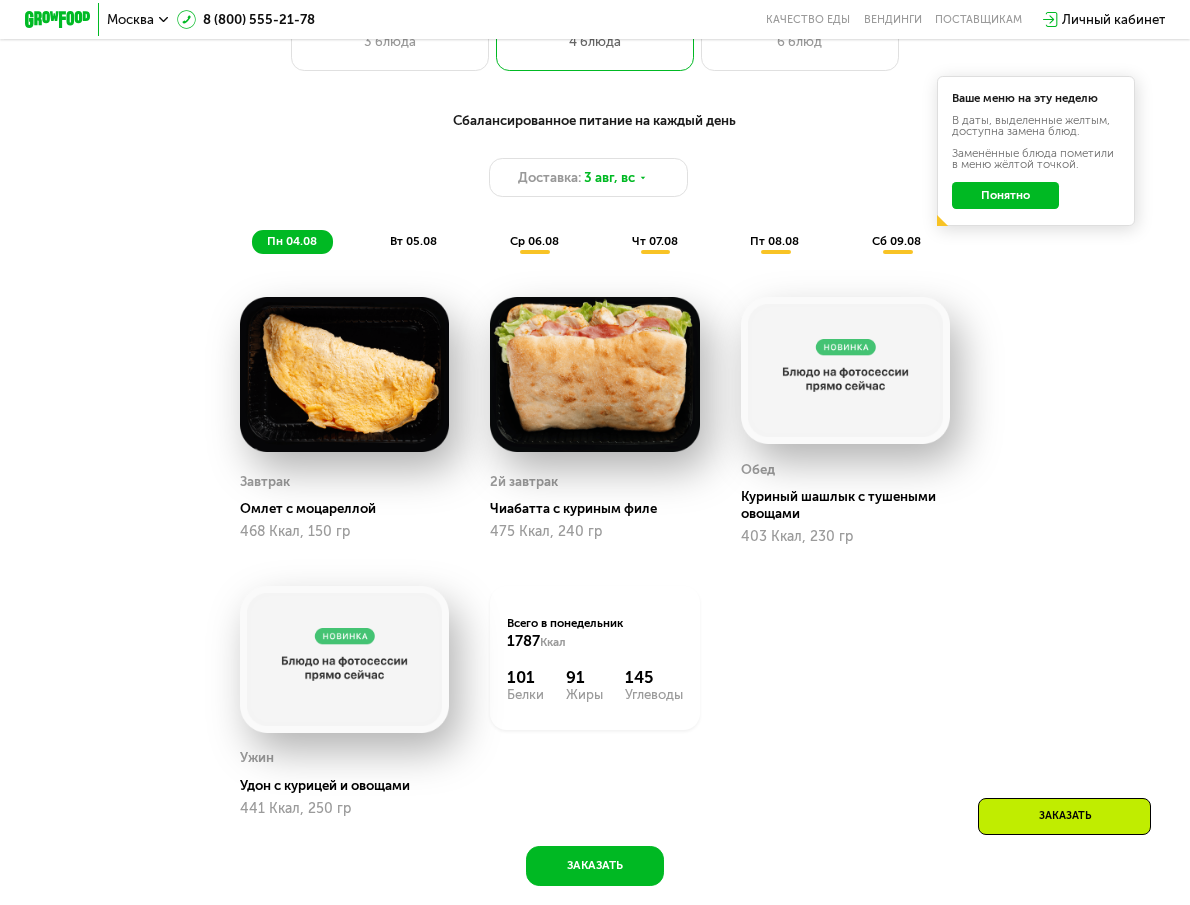 click on "вт 05.08" at bounding box center (413, 241) 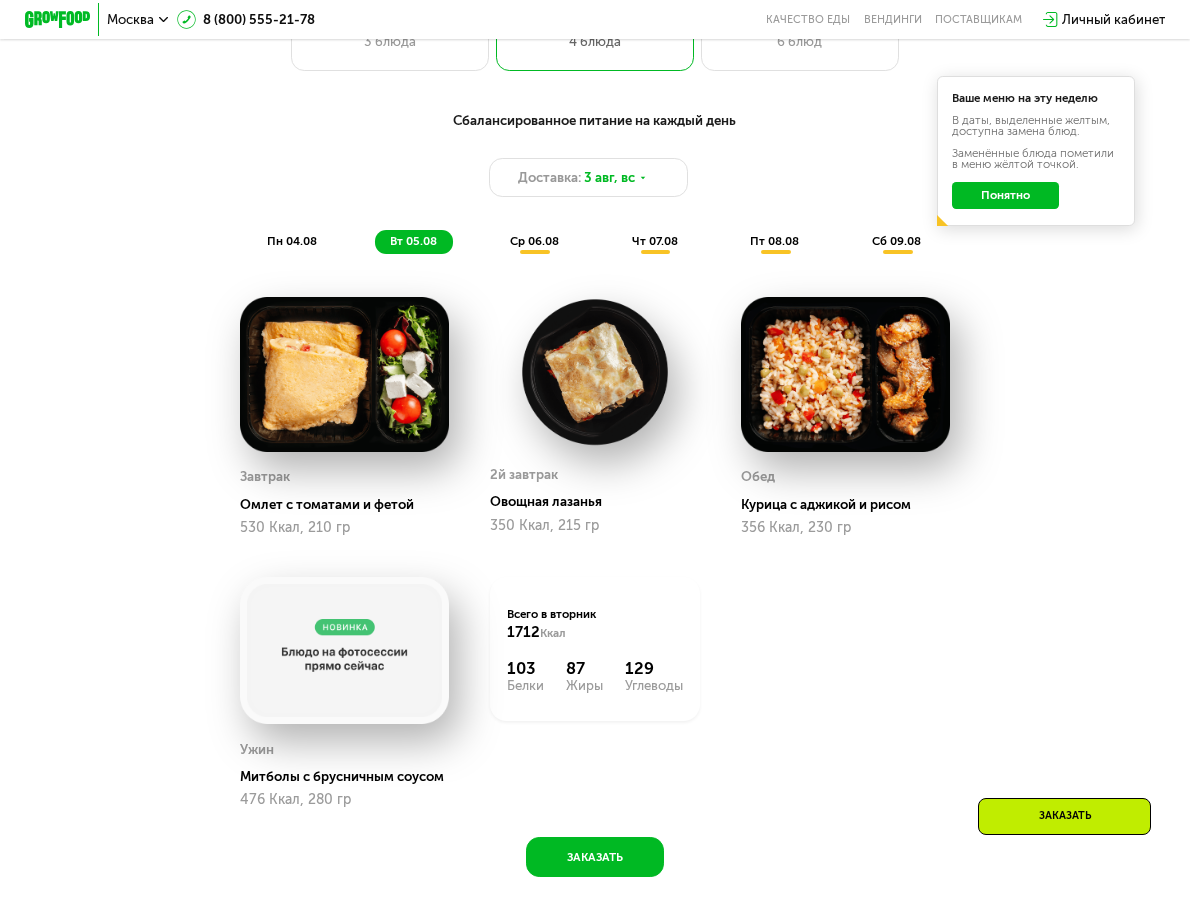 click on "ср 06.08" 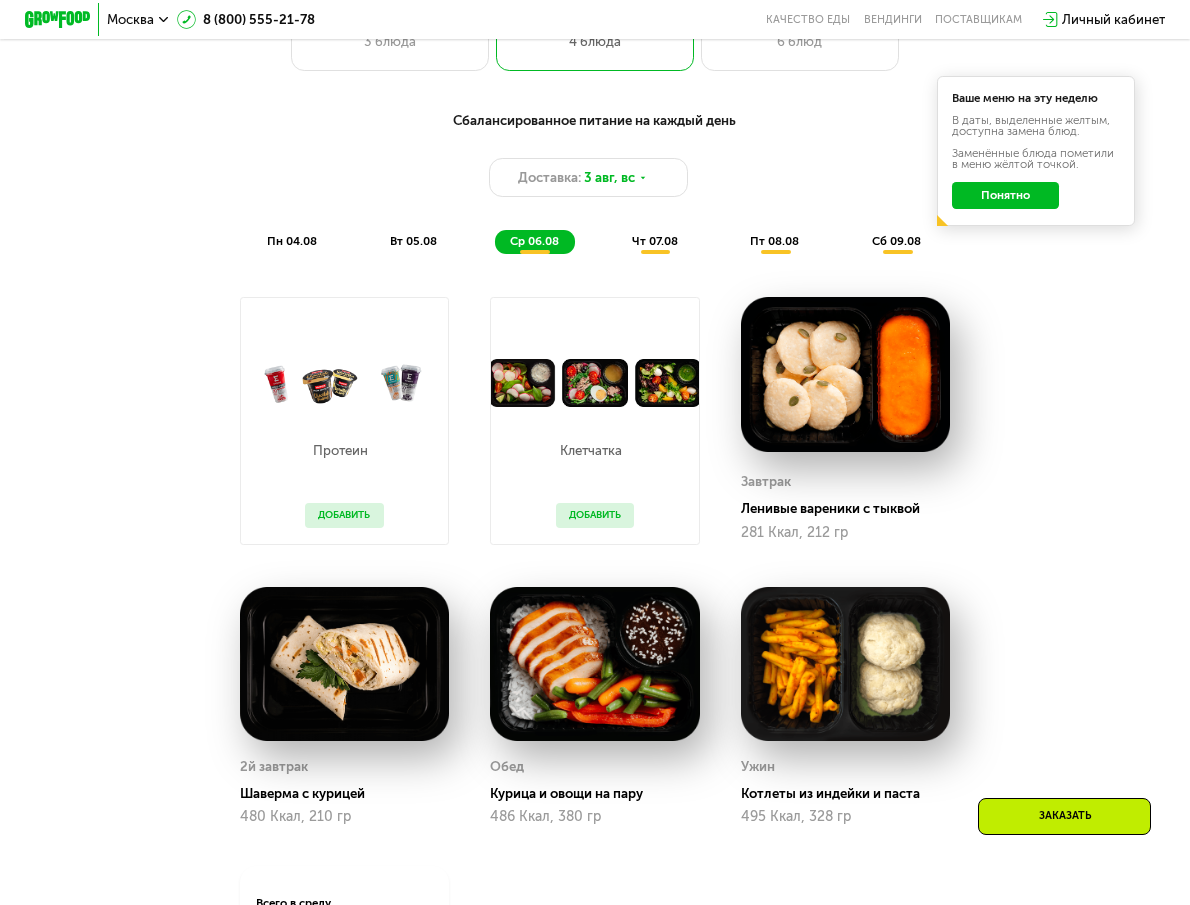 click on "Добавить" at bounding box center (344, 515) 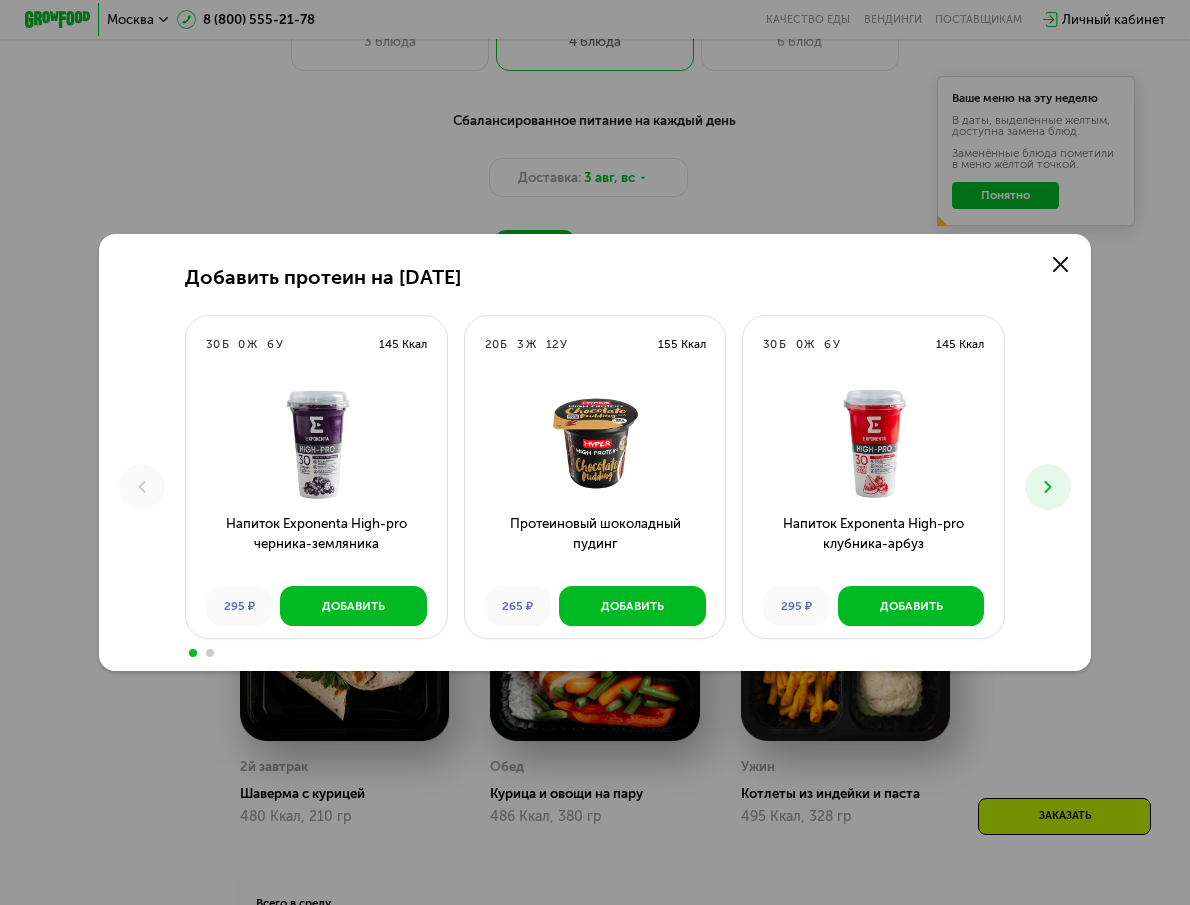 click 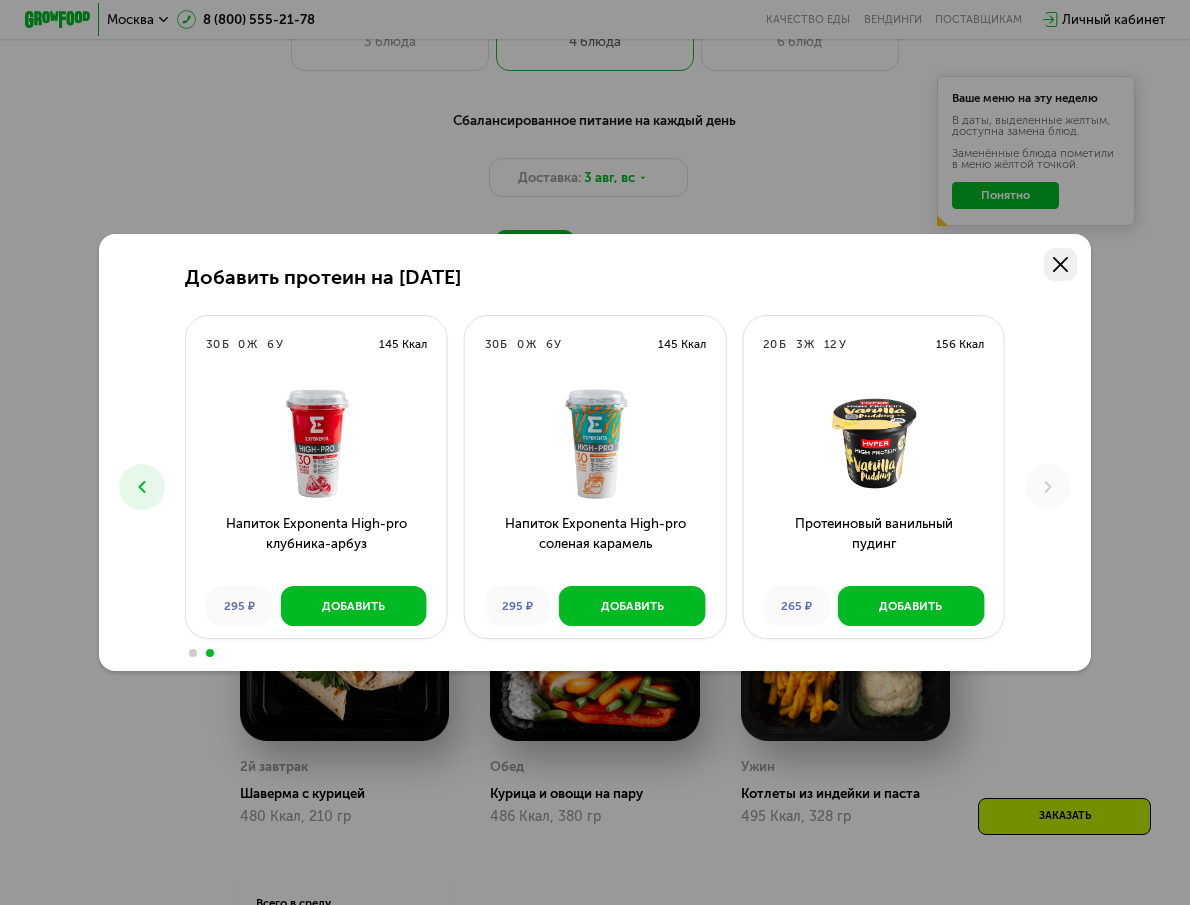 click at bounding box center (1060, 264) 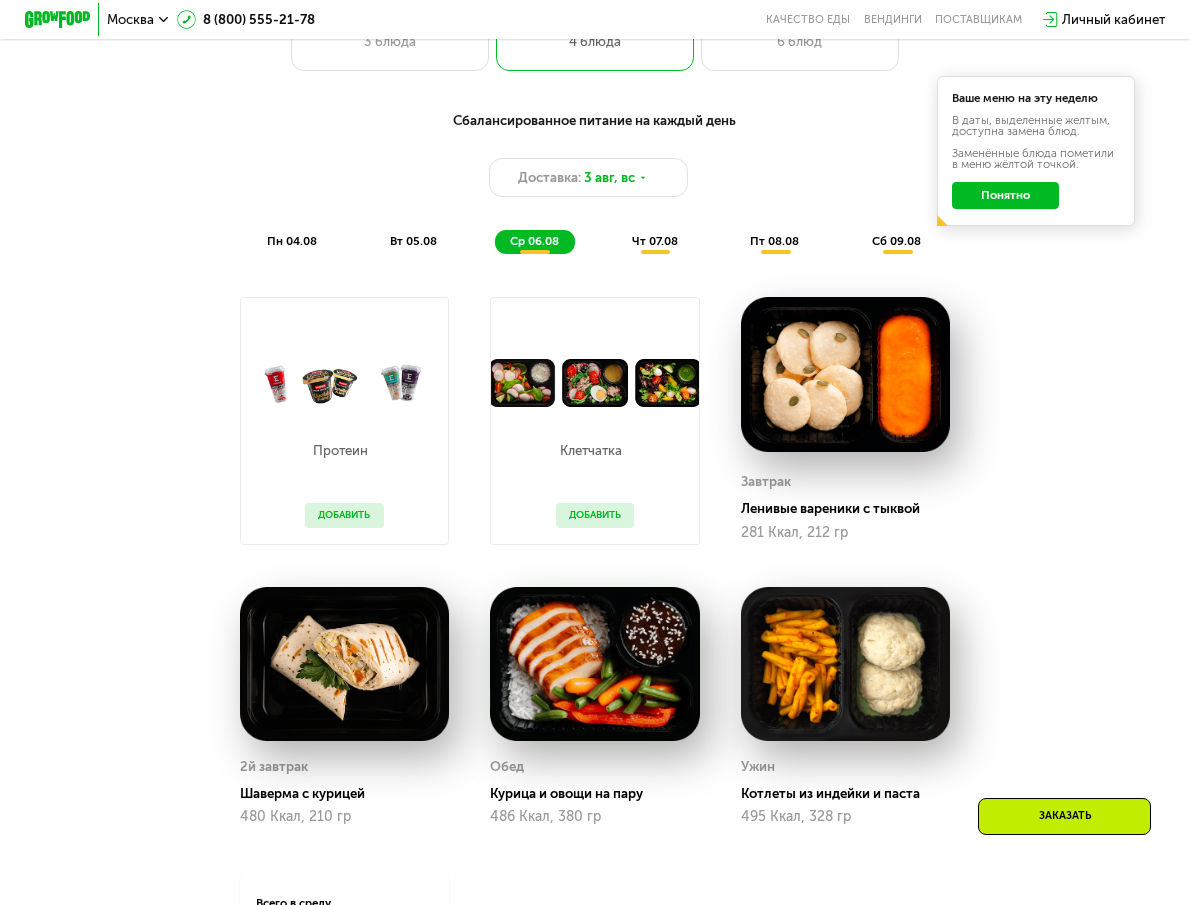 click on "Добавить" at bounding box center (595, 515) 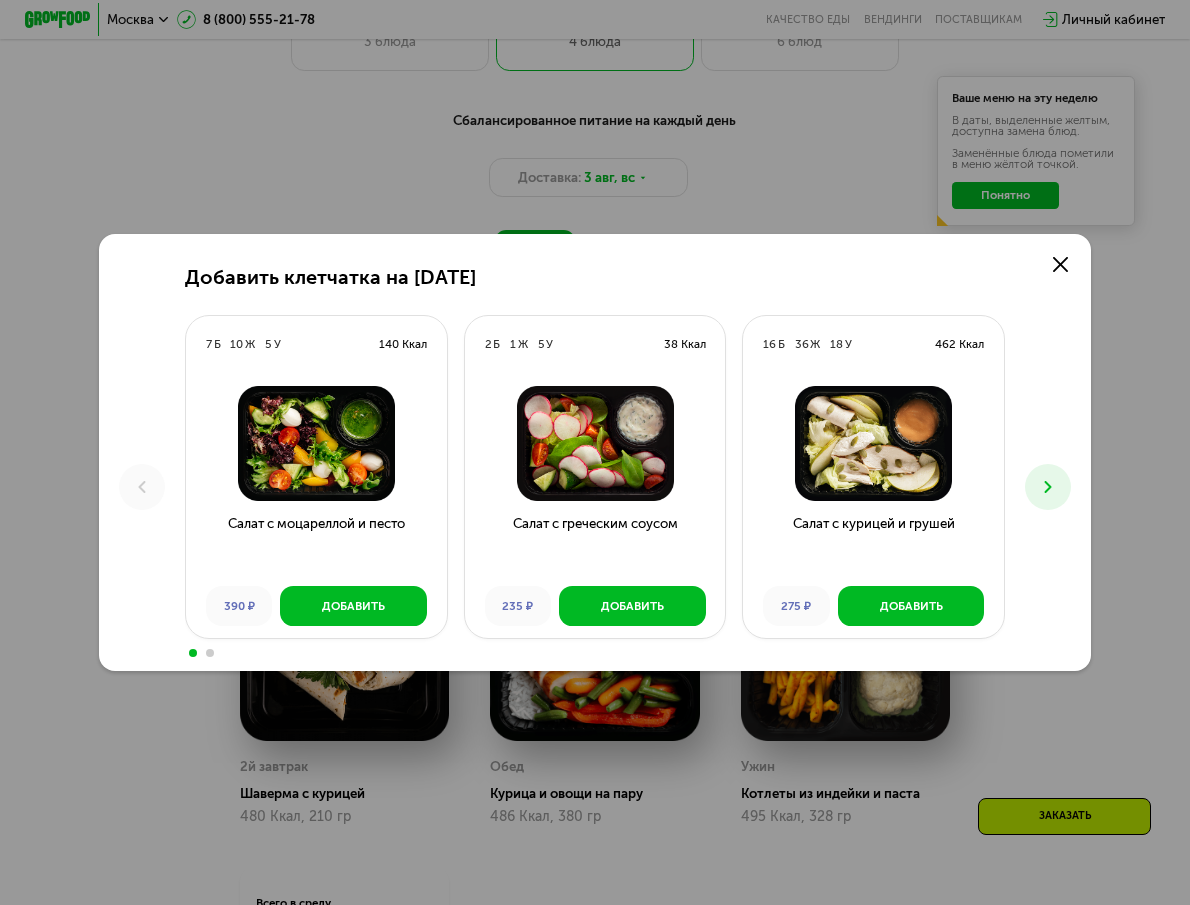 click 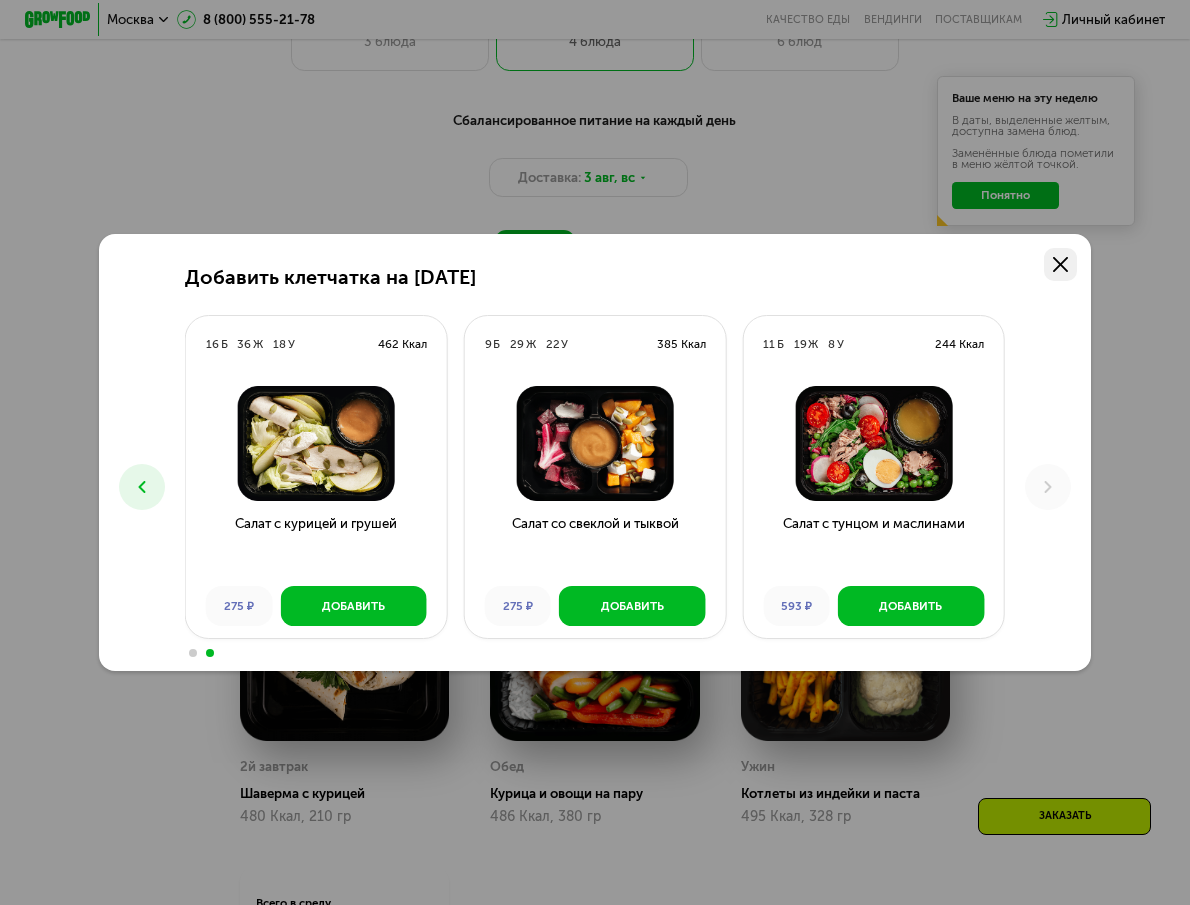 click 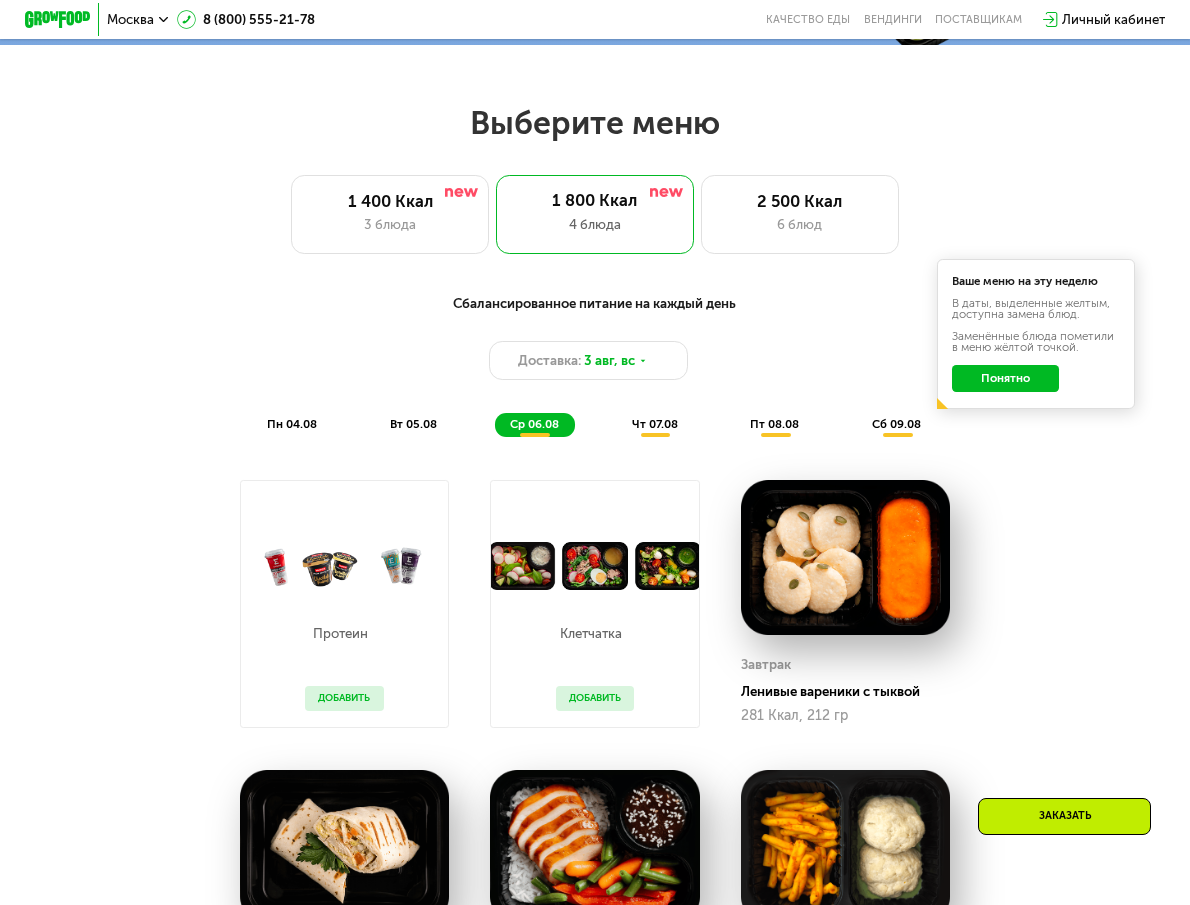 scroll, scrollTop: 653, scrollLeft: 0, axis: vertical 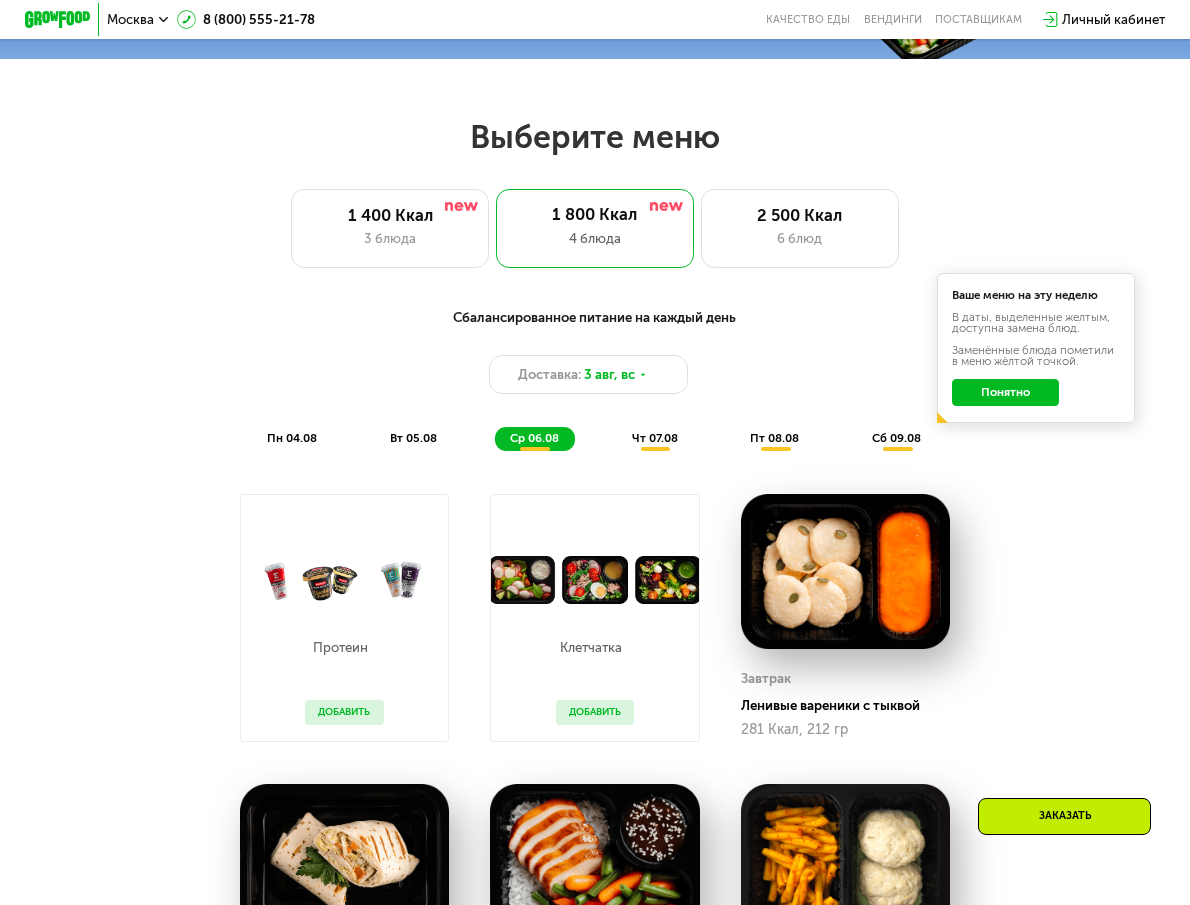 click on "чт 07.08" at bounding box center (655, 438) 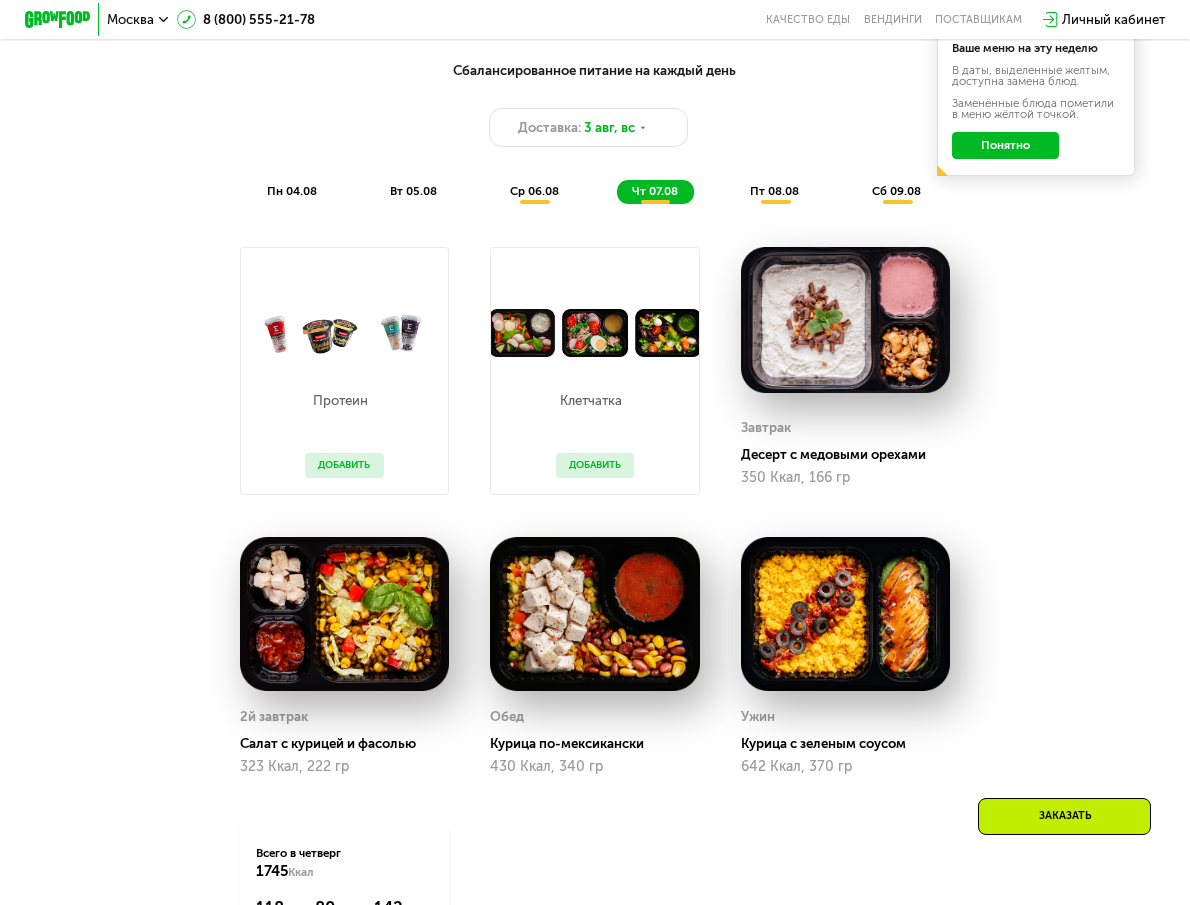 scroll, scrollTop: 890, scrollLeft: 0, axis: vertical 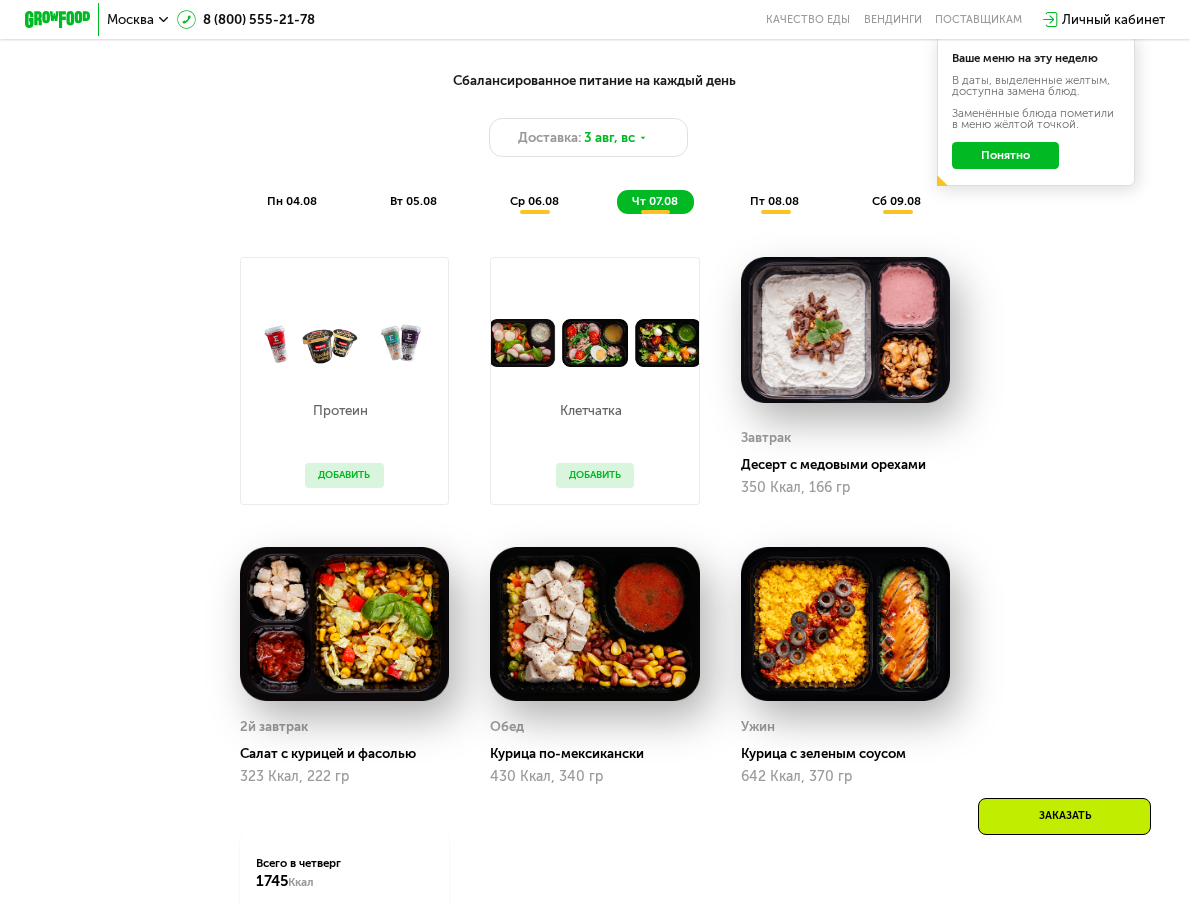 click on "пт 08.08" at bounding box center [774, 201] 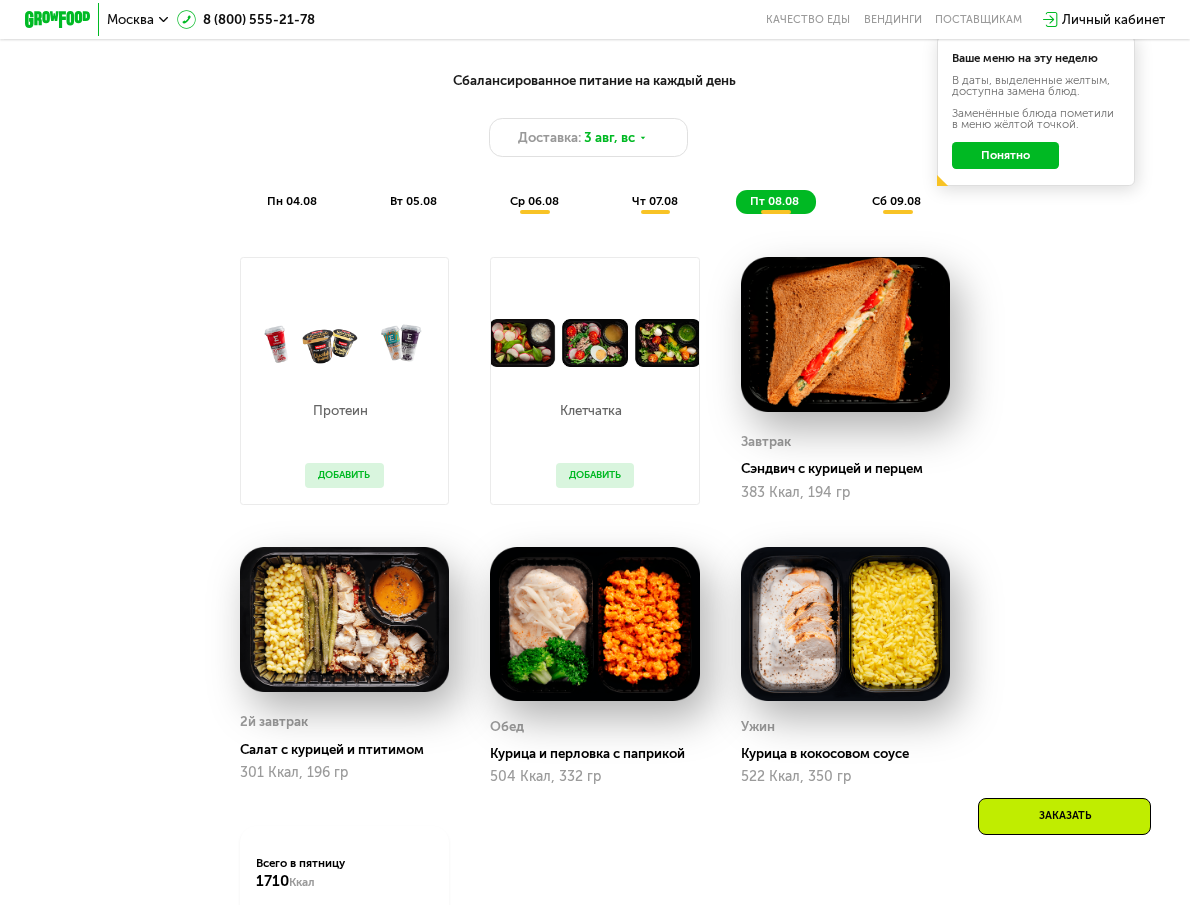 click on "сб 09.08" at bounding box center [896, 201] 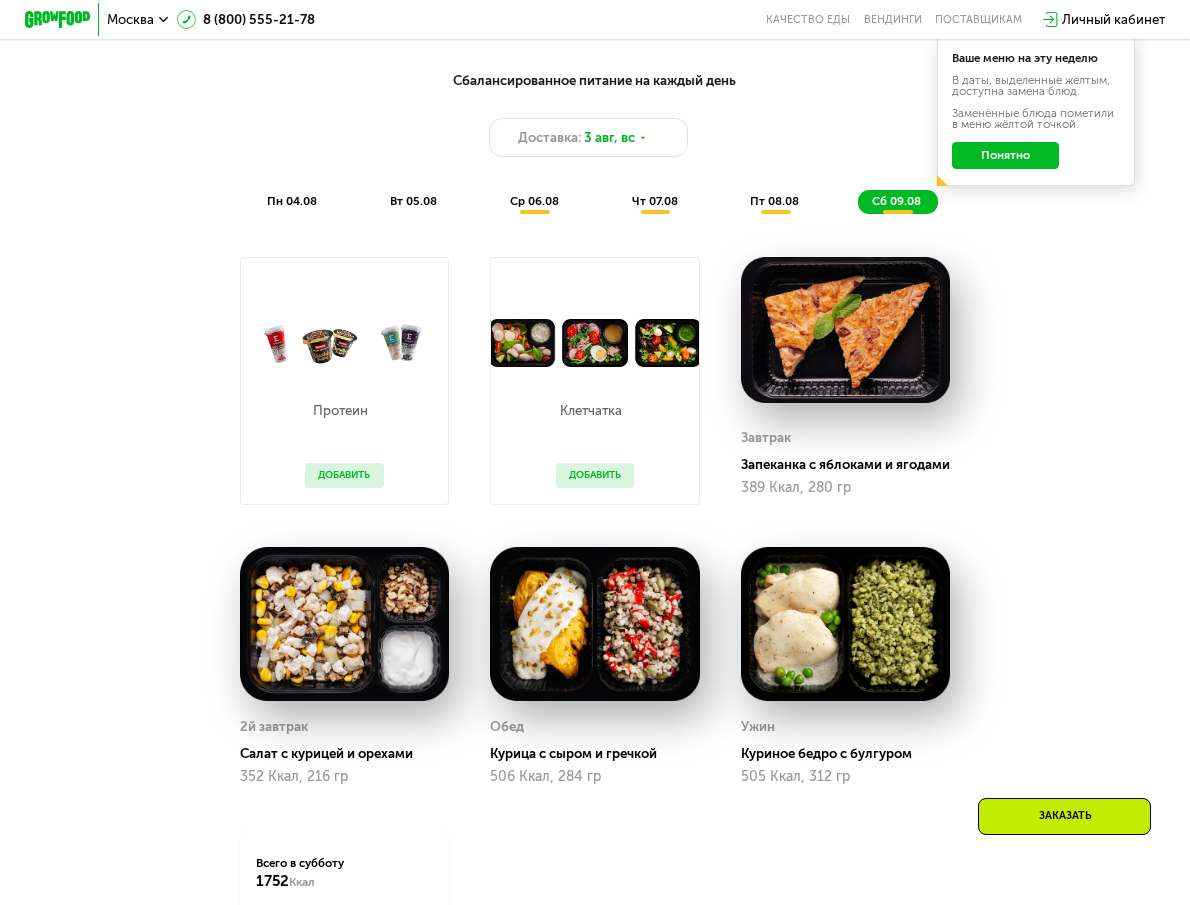 click on "Понятно" 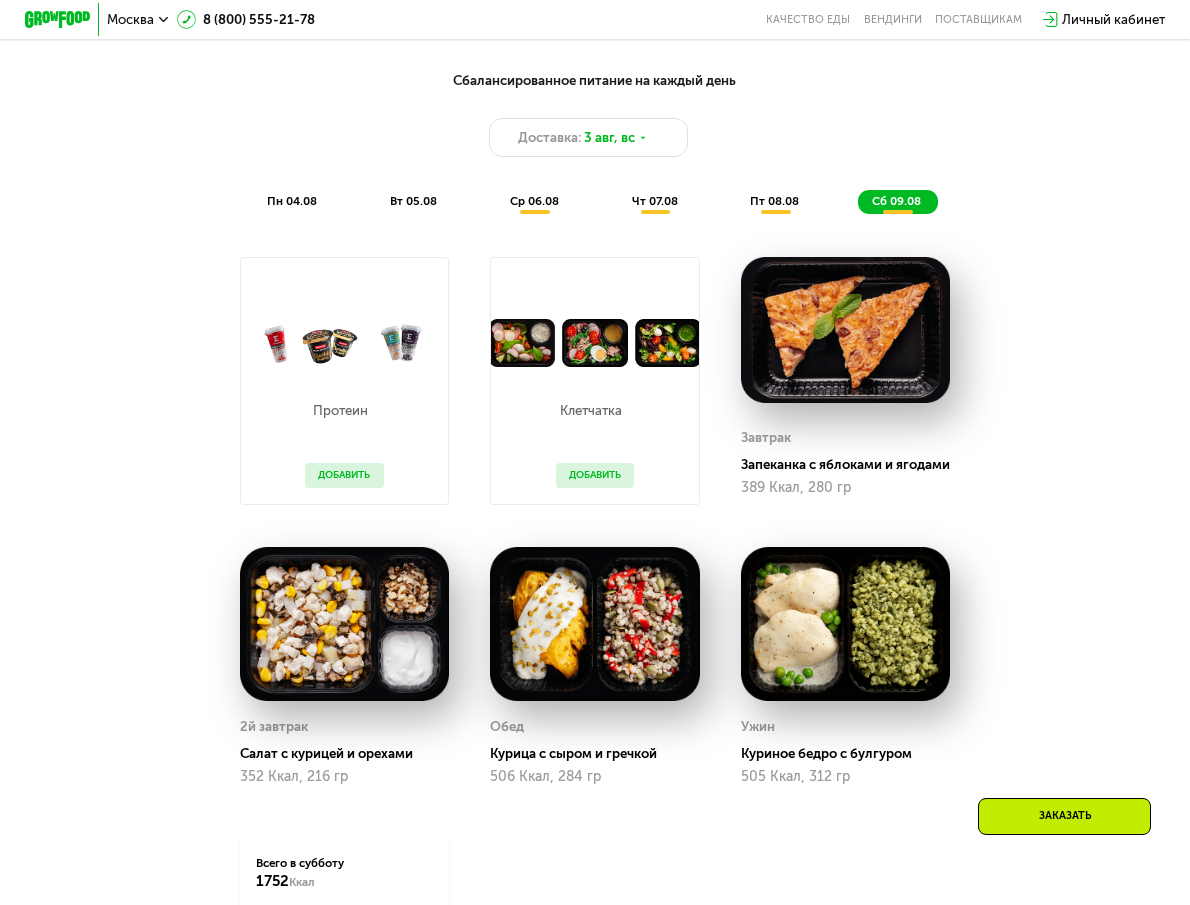 click on "Сбалансированное питание на каждый день Доставка: 3 авг, вс пн 04.08 вт 05.08 ср 06.08 чт 07.08 пт 08.08 сб 09.08" at bounding box center (595, 142) 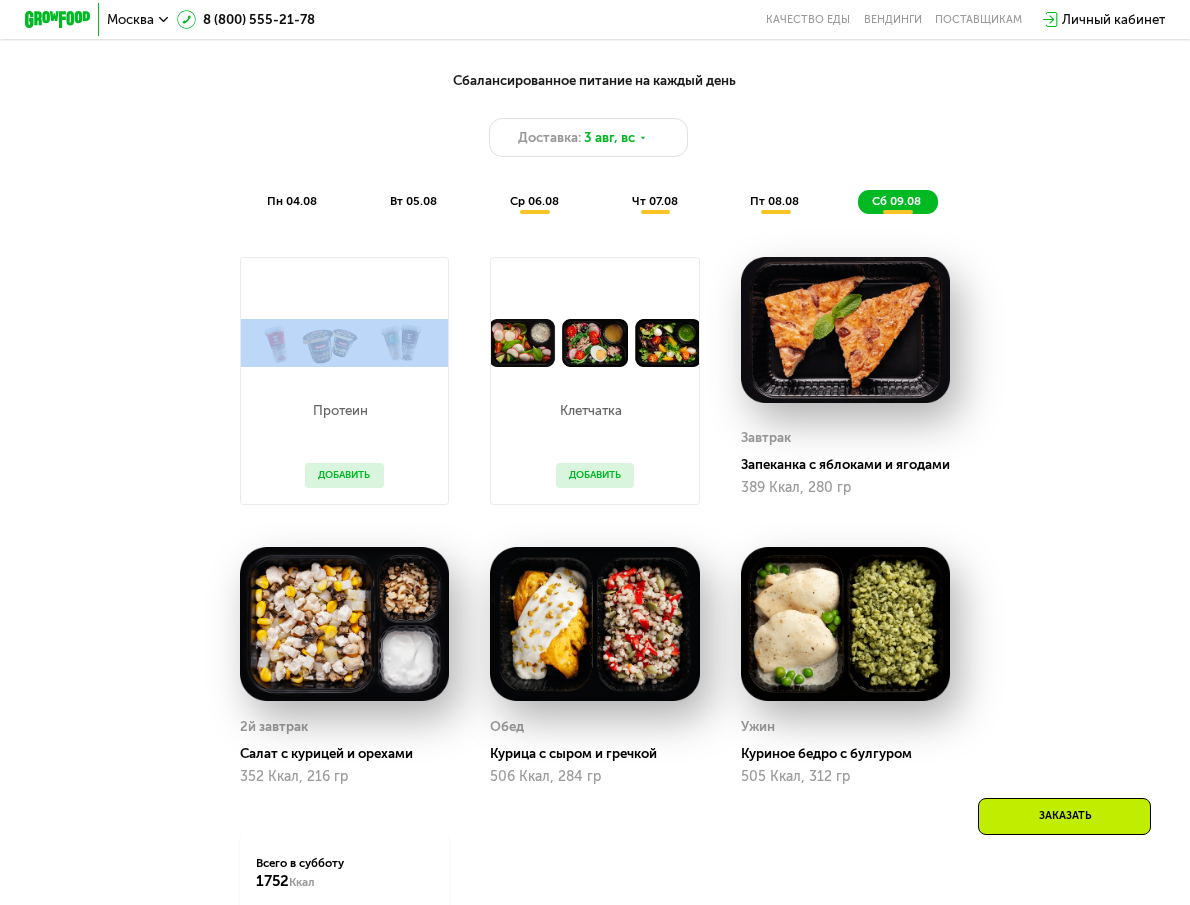 click on "Сбалансированное питание на каждый день Доставка: 3 авг, вс пн 04.08 вт 05.08 ср 06.08 чт 07.08 пт 08.08 сб 09.08" at bounding box center (595, 142) 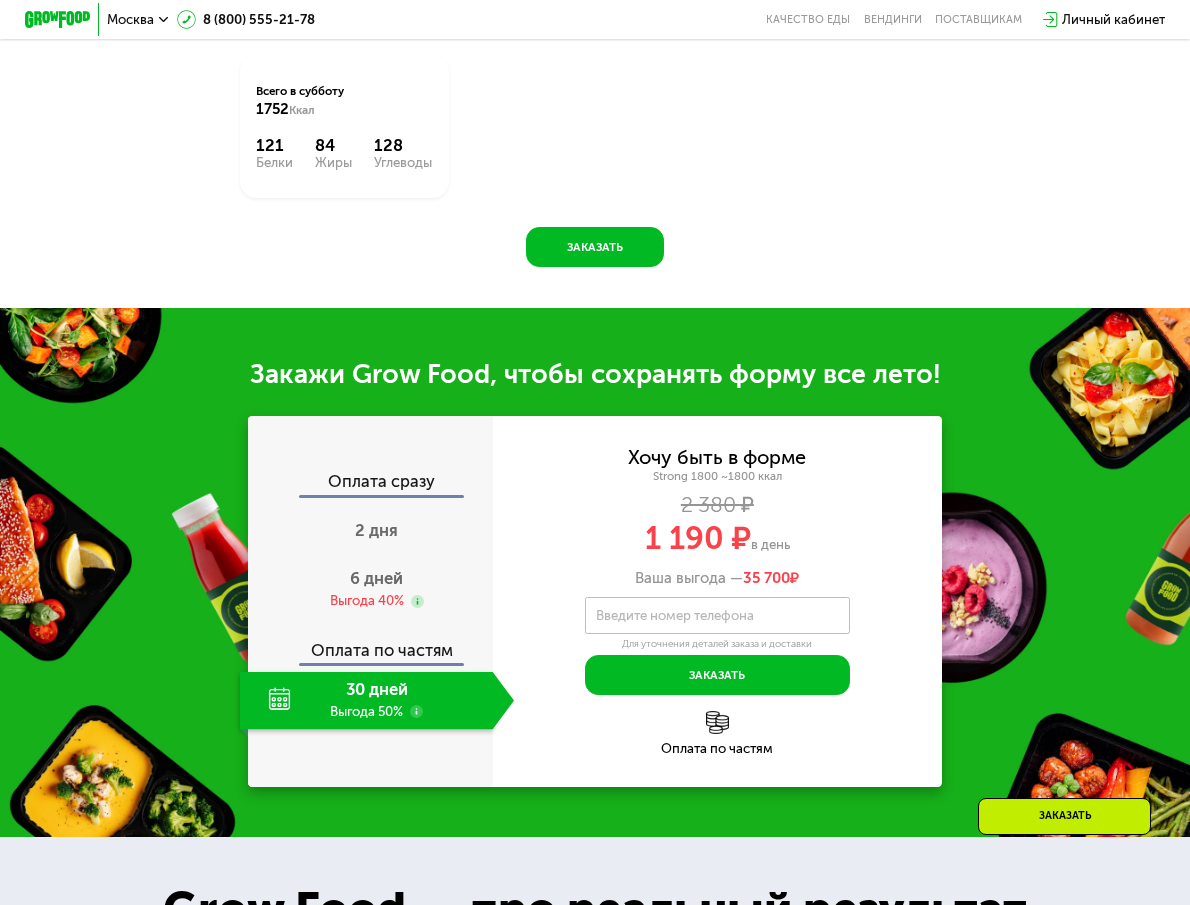 scroll, scrollTop: 1665, scrollLeft: 0, axis: vertical 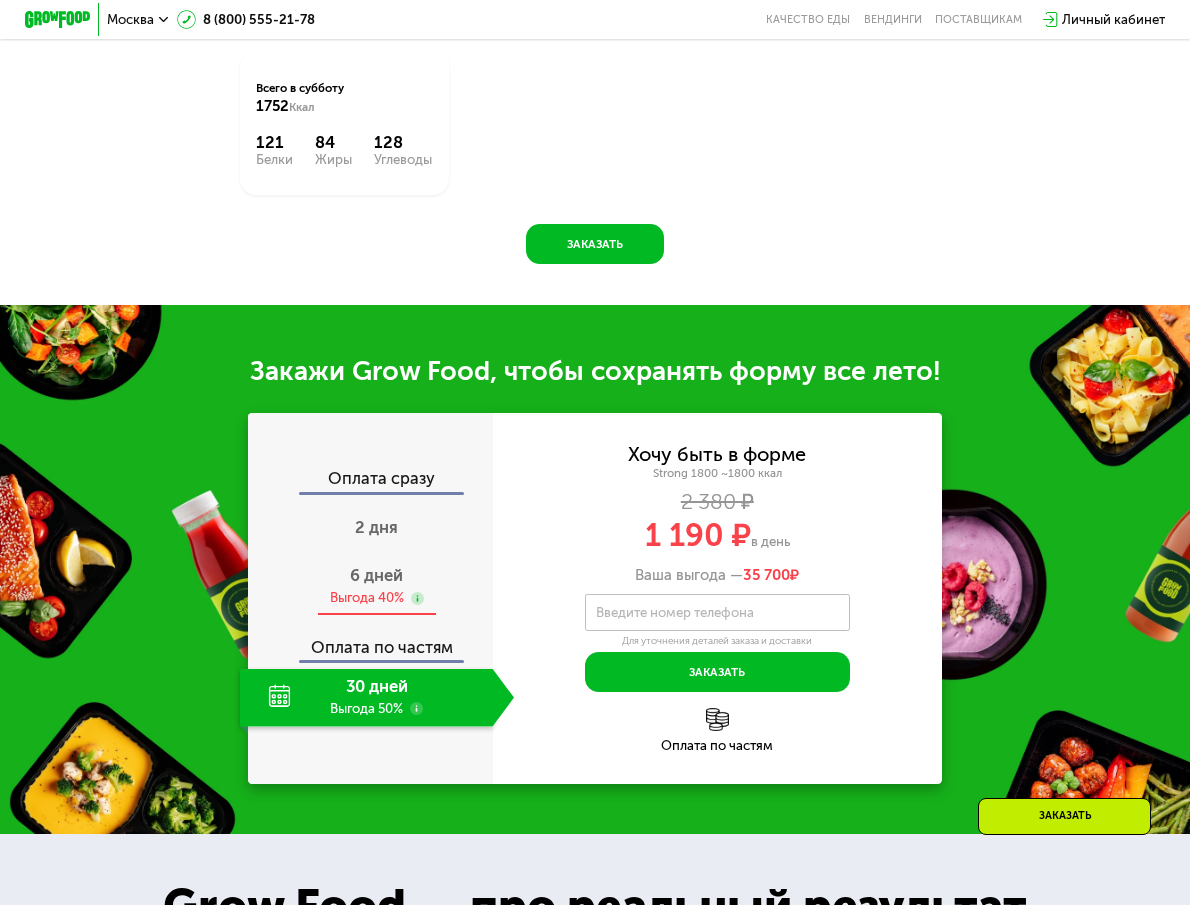 click on "6 дней" at bounding box center [376, 575] 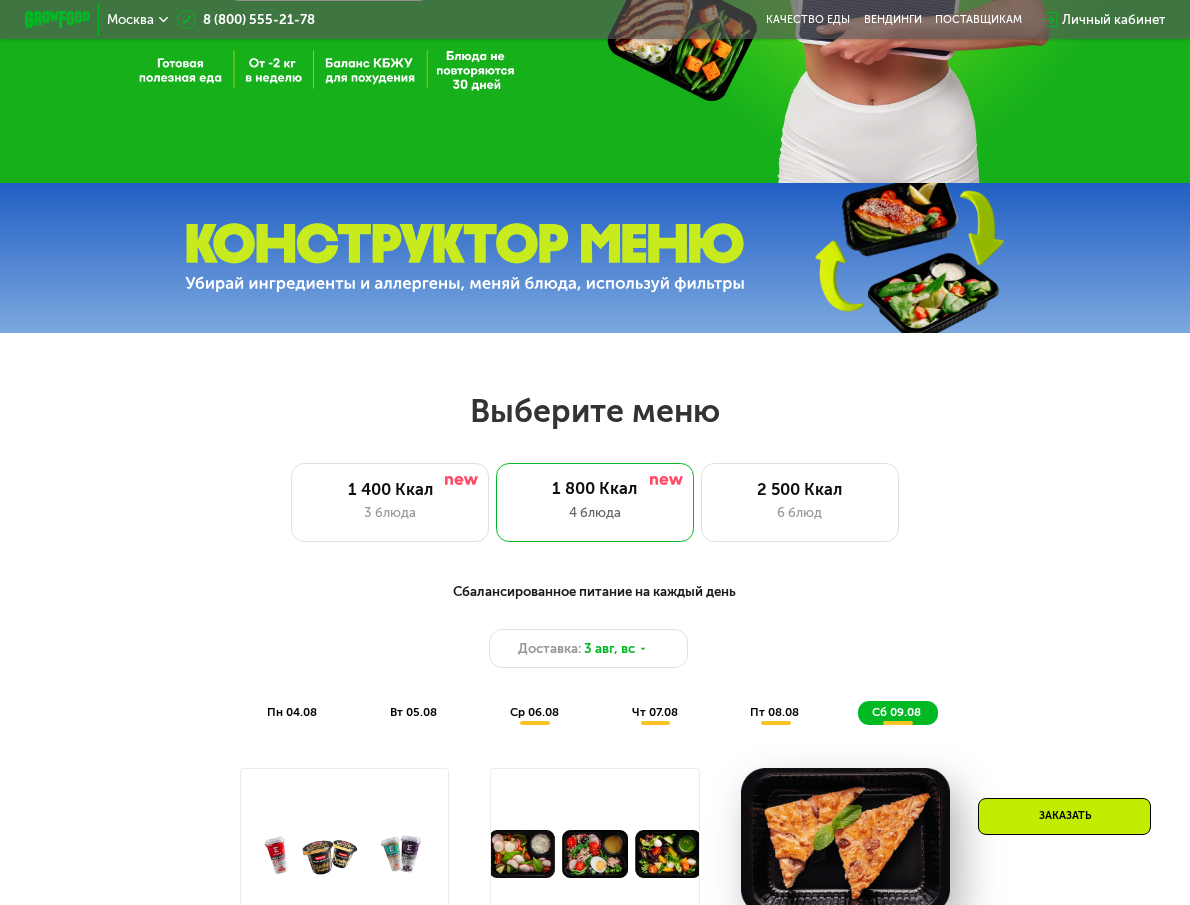 scroll, scrollTop: 350, scrollLeft: 0, axis: vertical 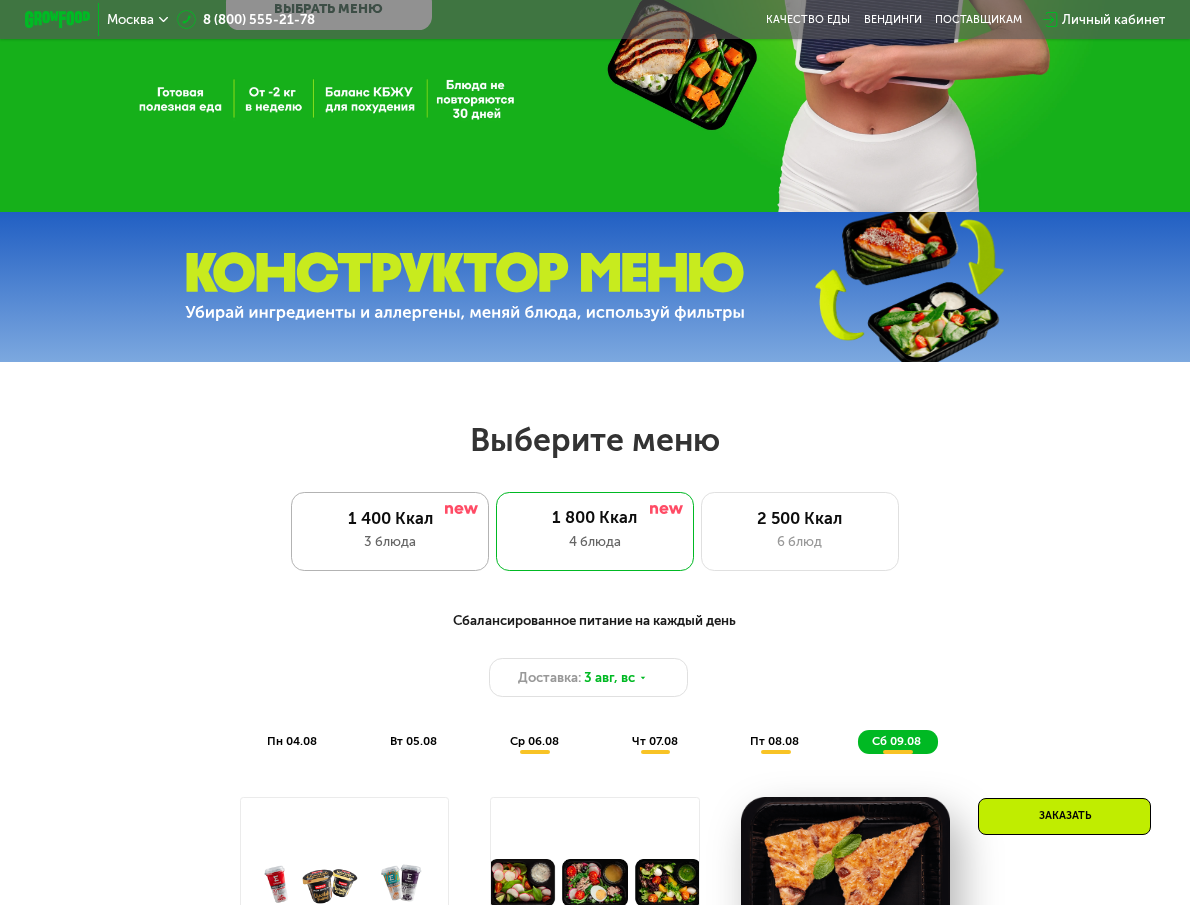 click on "1 400 Ккал" at bounding box center [389, 519] 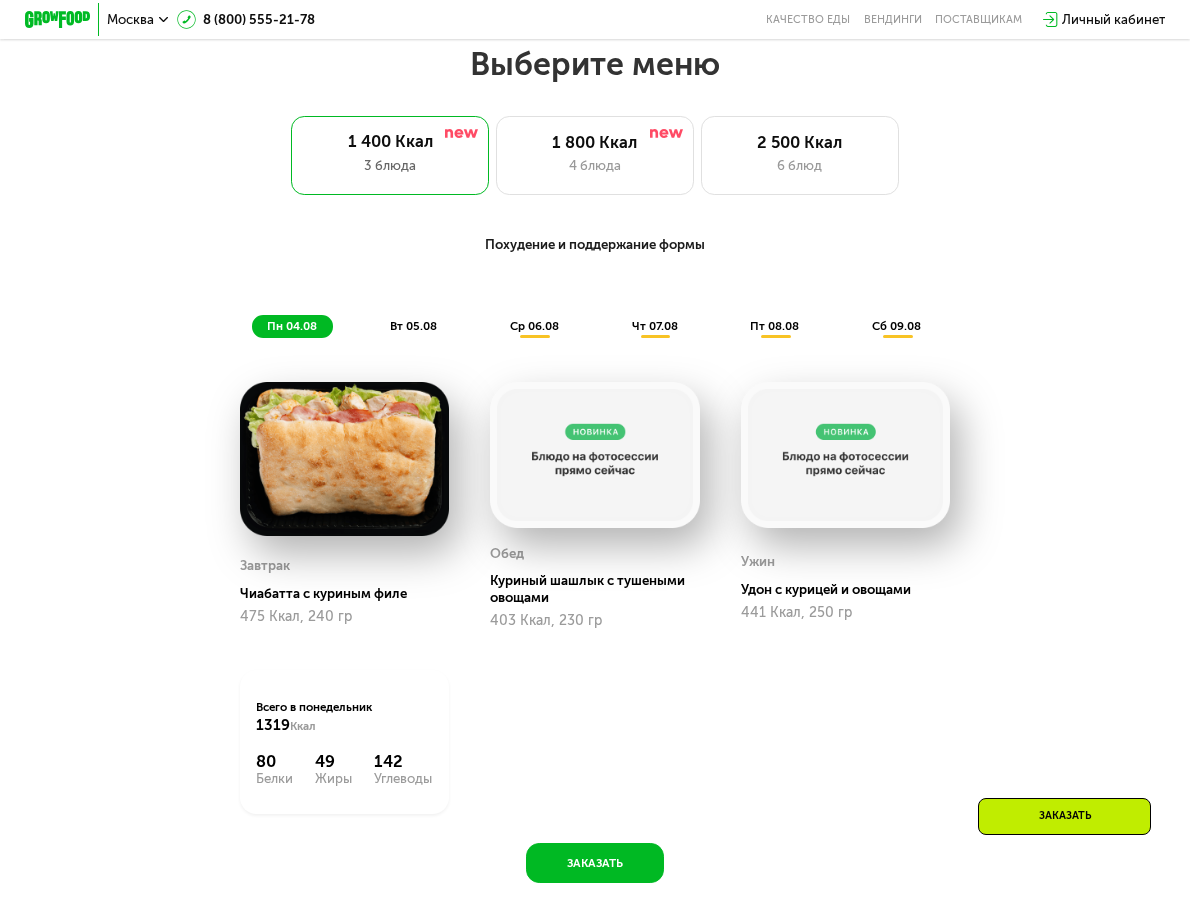 scroll, scrollTop: 740, scrollLeft: 0, axis: vertical 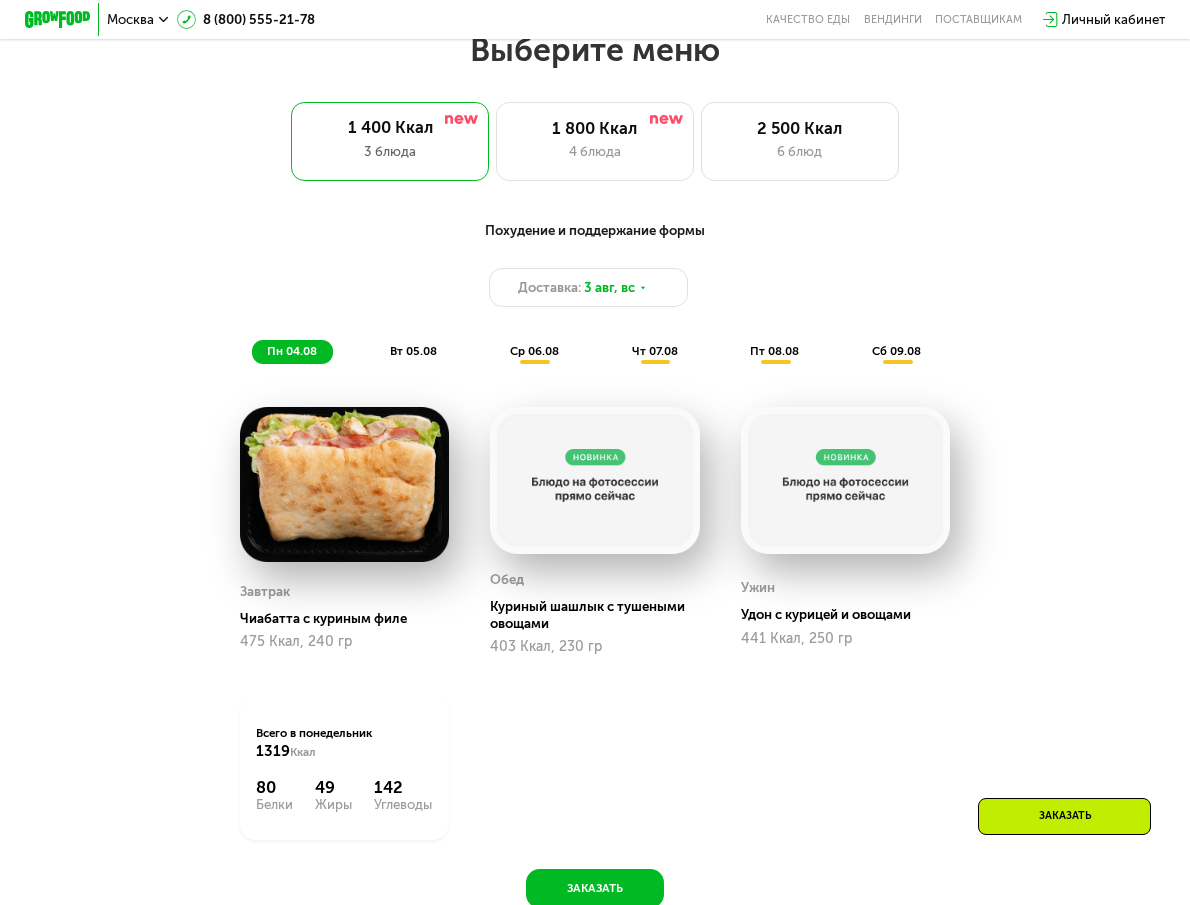 click on "вт 05.08" at bounding box center [413, 351] 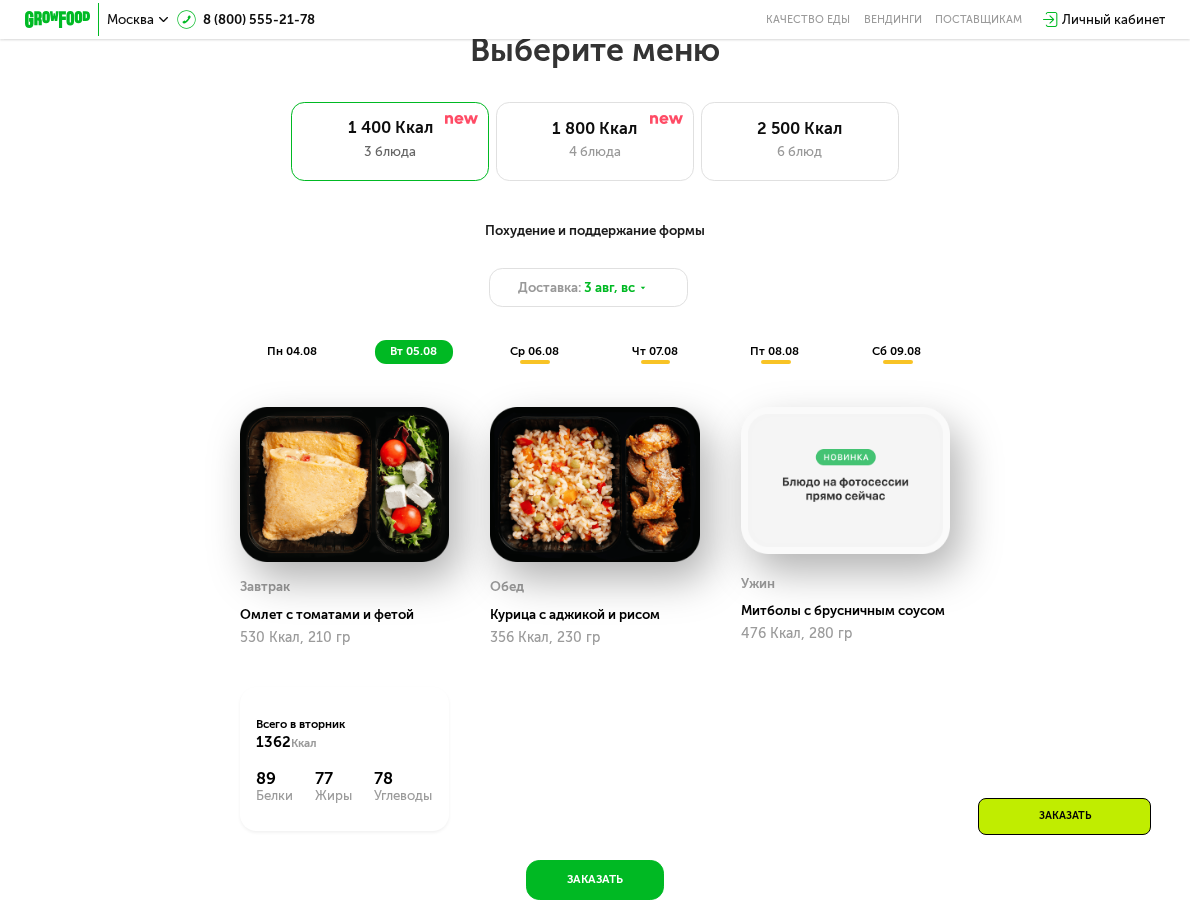 click on "ср 06.08" 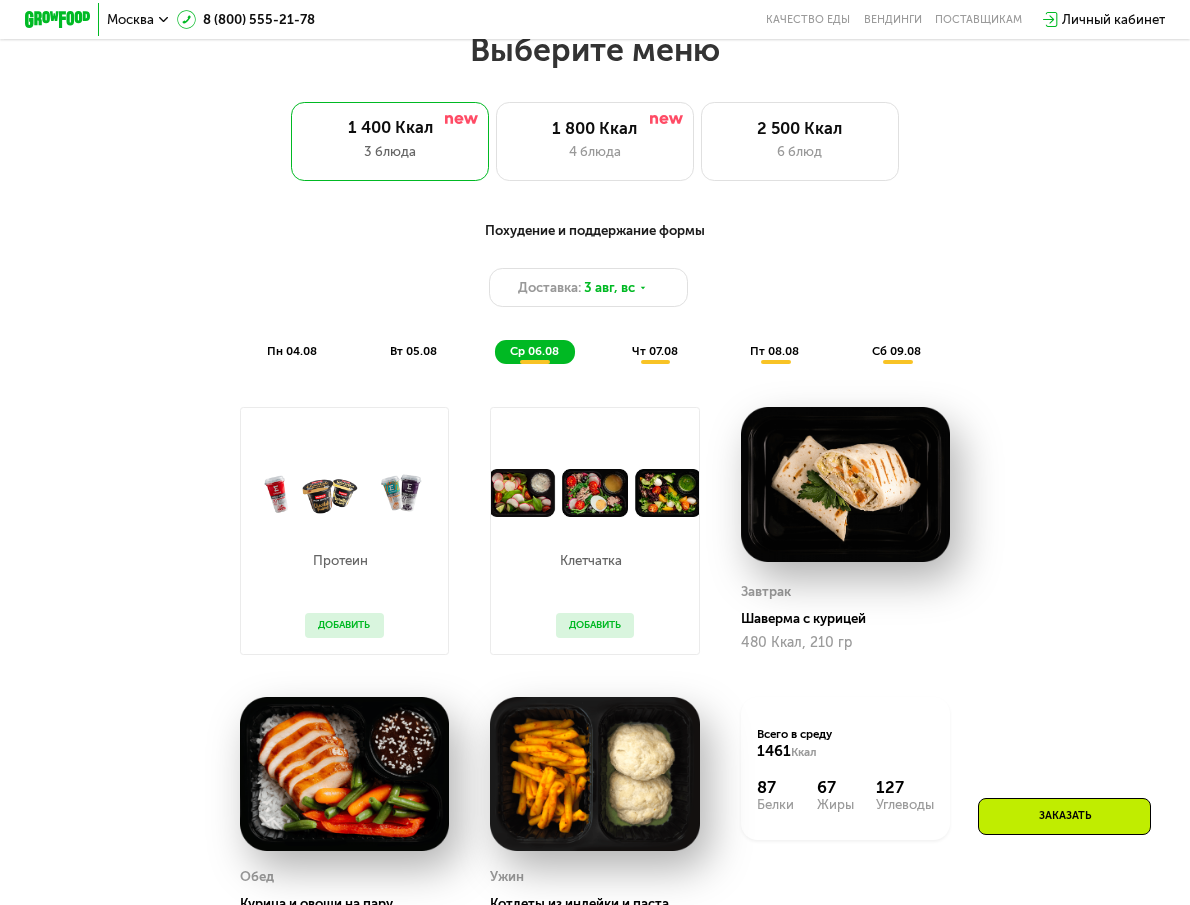 click on "чт 07.08" at bounding box center (655, 351) 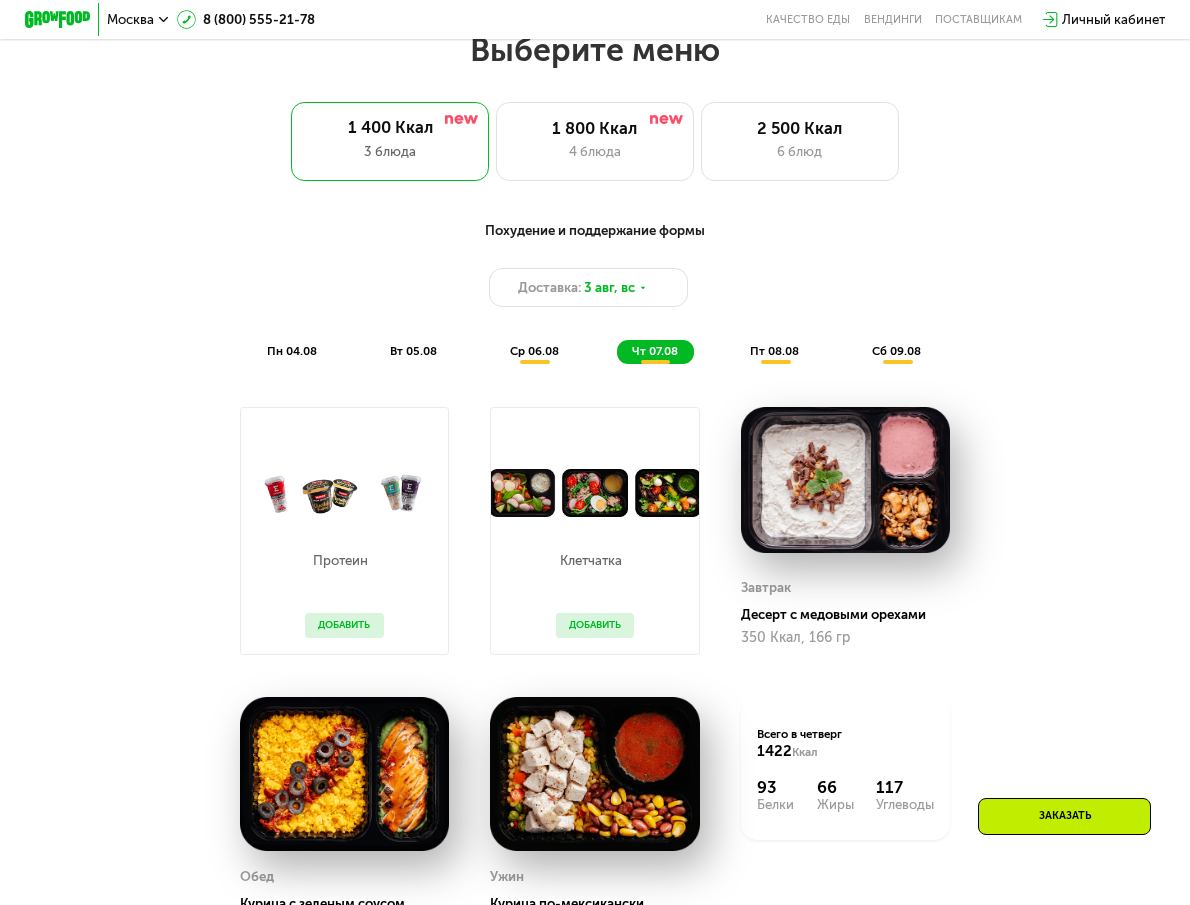 click on "пт 08.08" at bounding box center (774, 351) 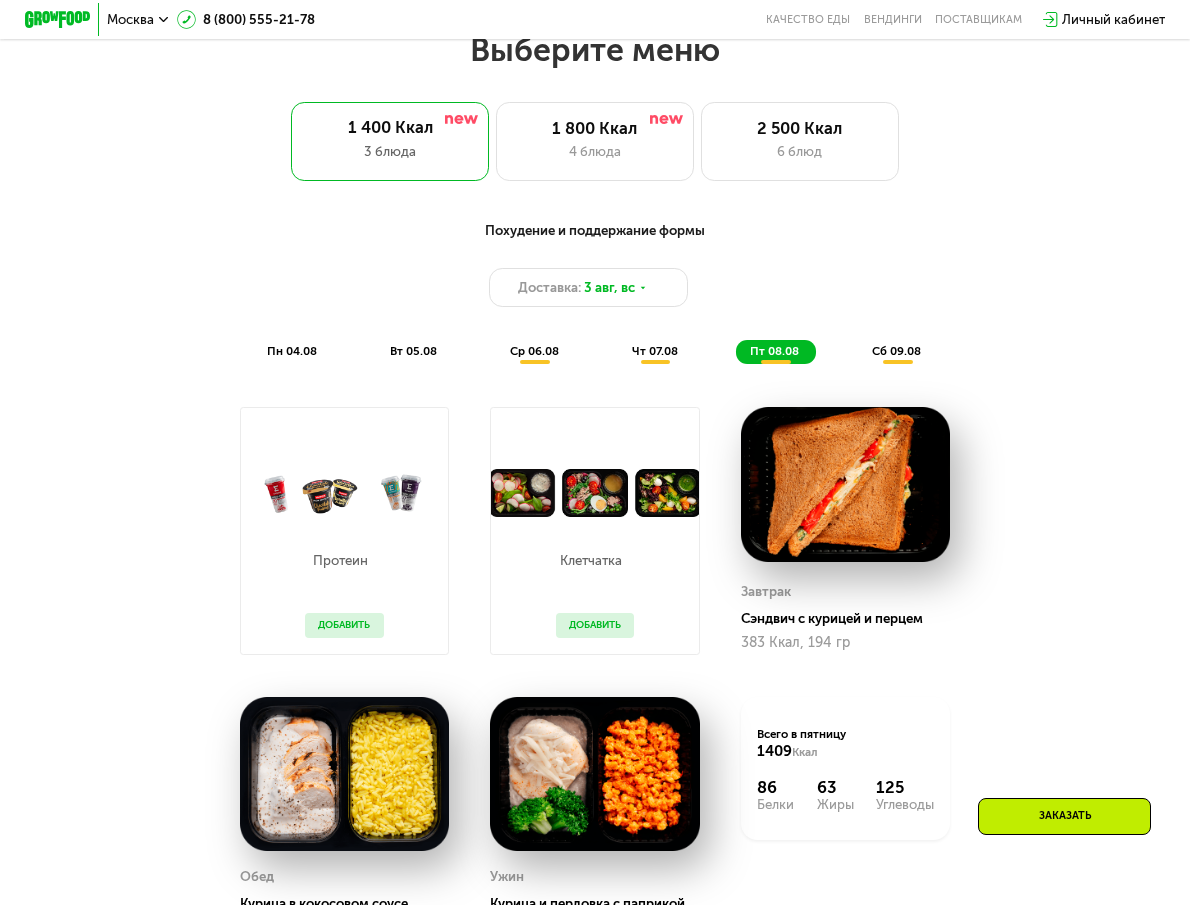 click on "сб 09.08" at bounding box center [896, 351] 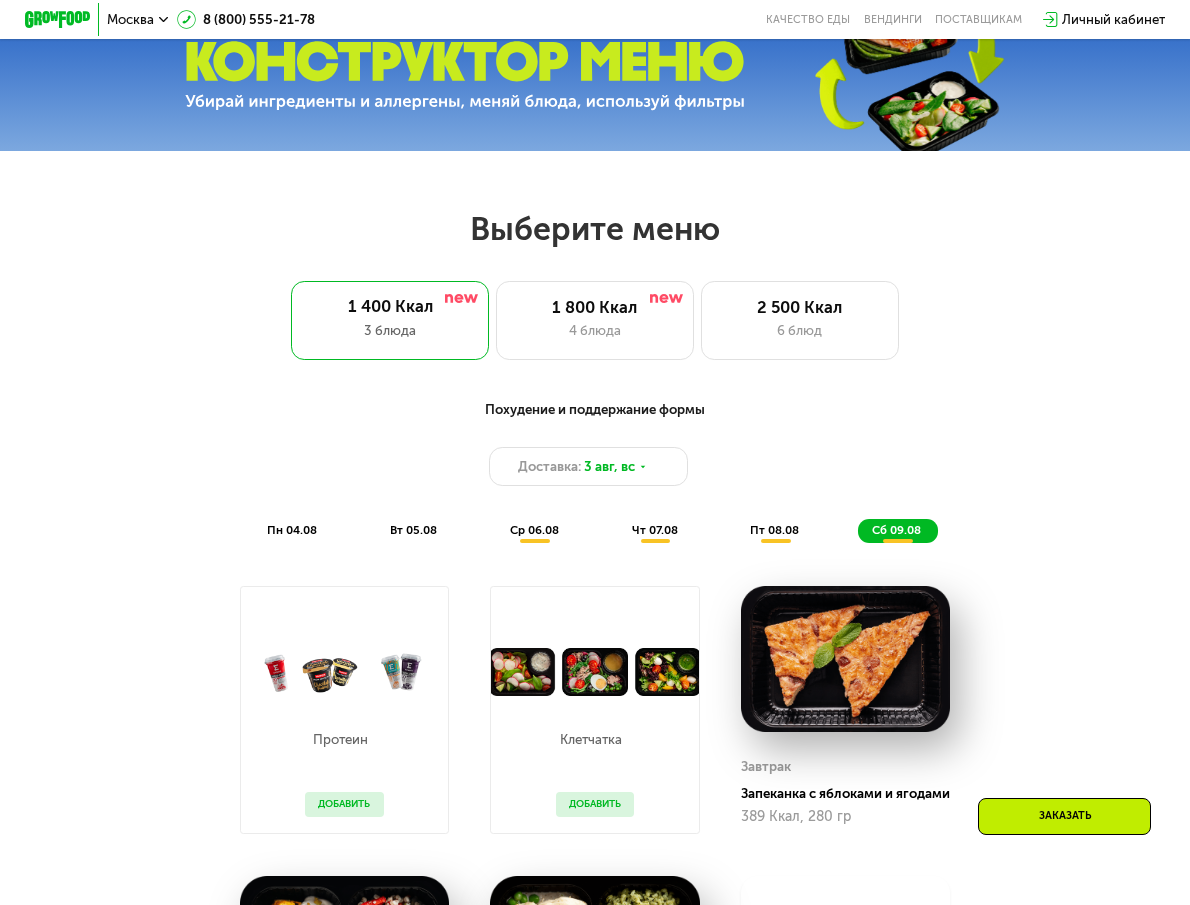 scroll, scrollTop: 560, scrollLeft: 0, axis: vertical 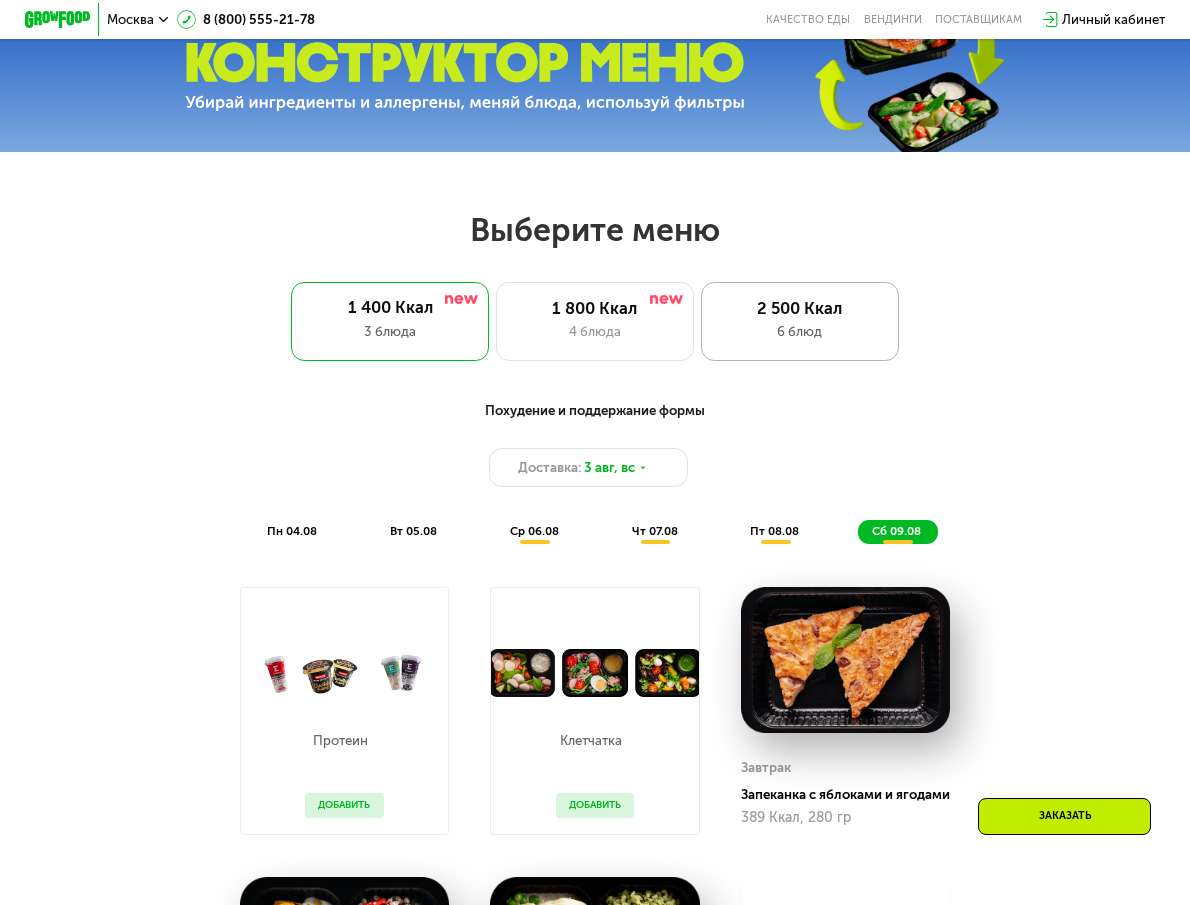 click on "6 блюд" at bounding box center [799, 332] 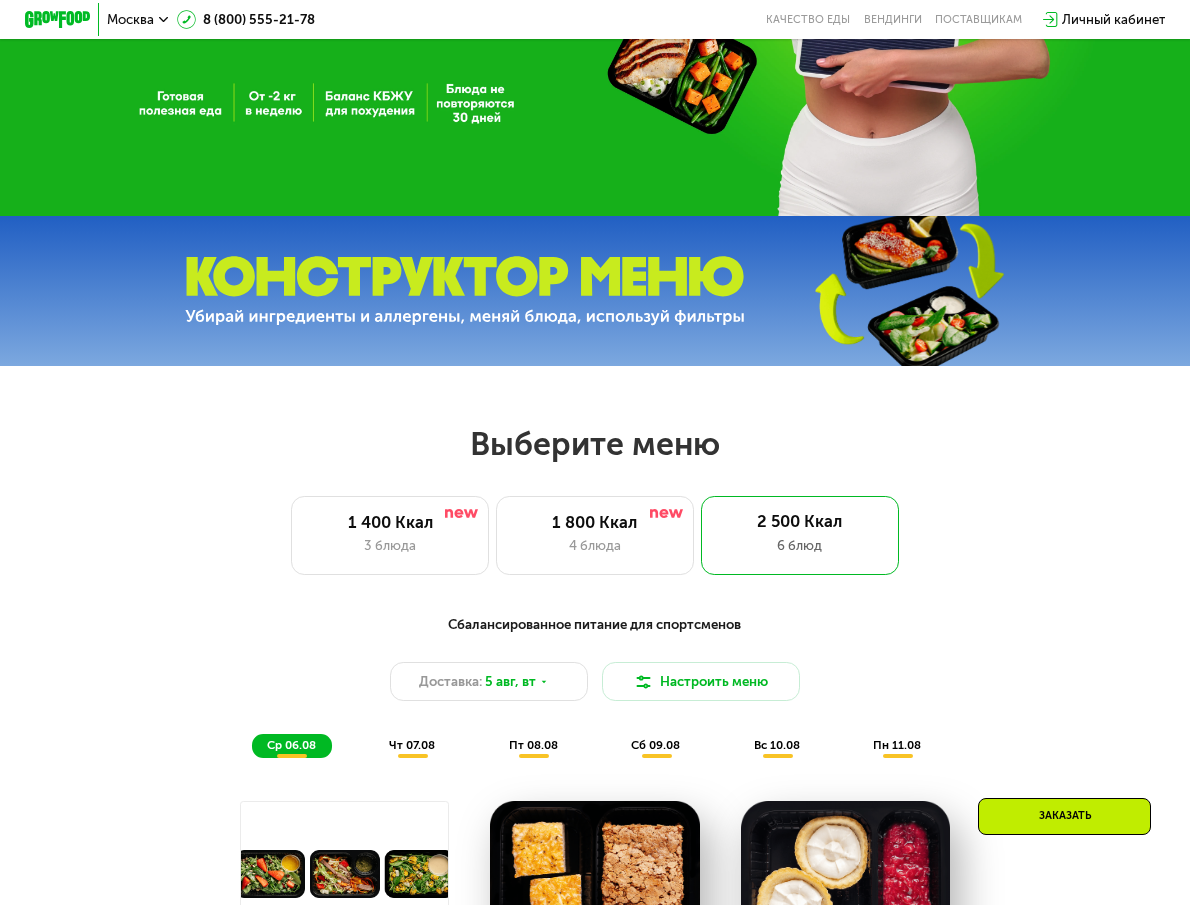scroll, scrollTop: 0, scrollLeft: 0, axis: both 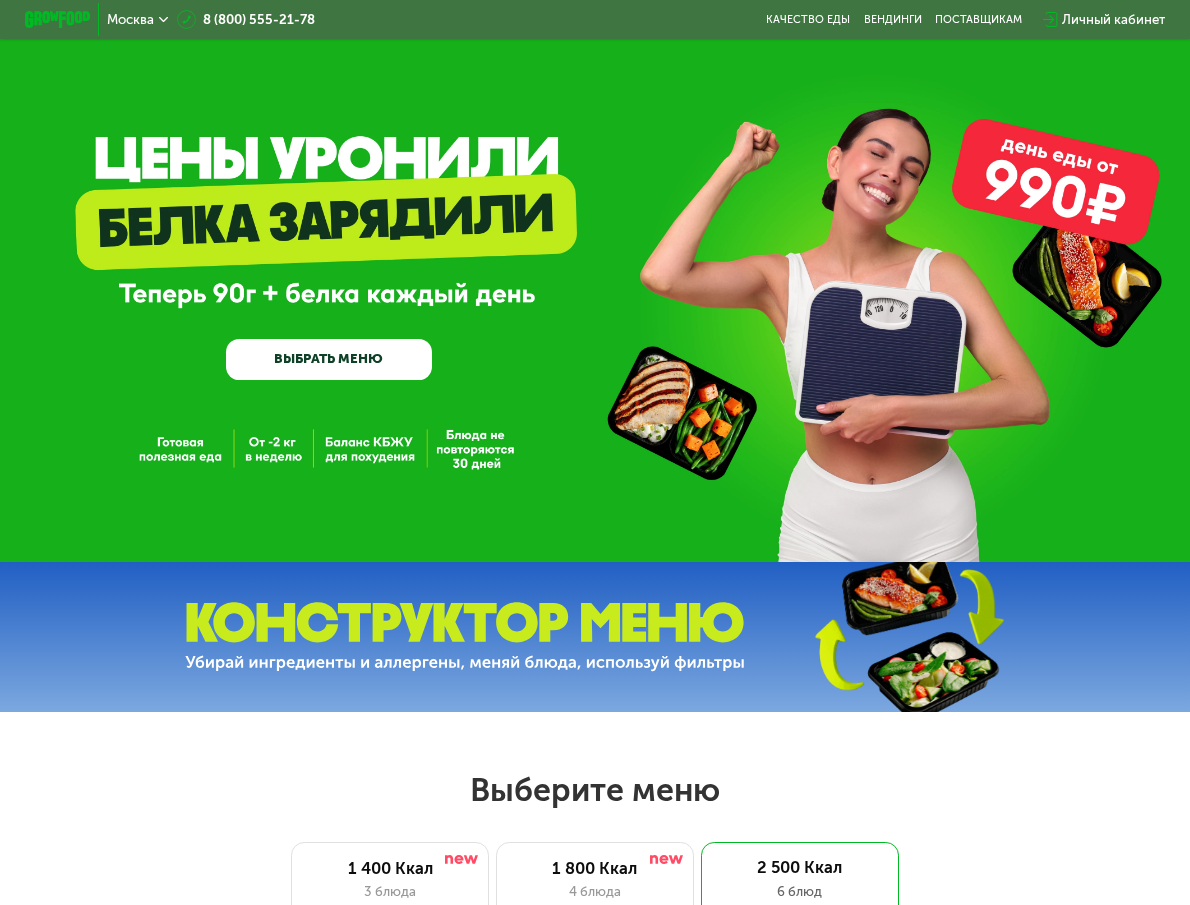 click on "ВЫБРАТЬ МЕНЮ" at bounding box center (329, 359) 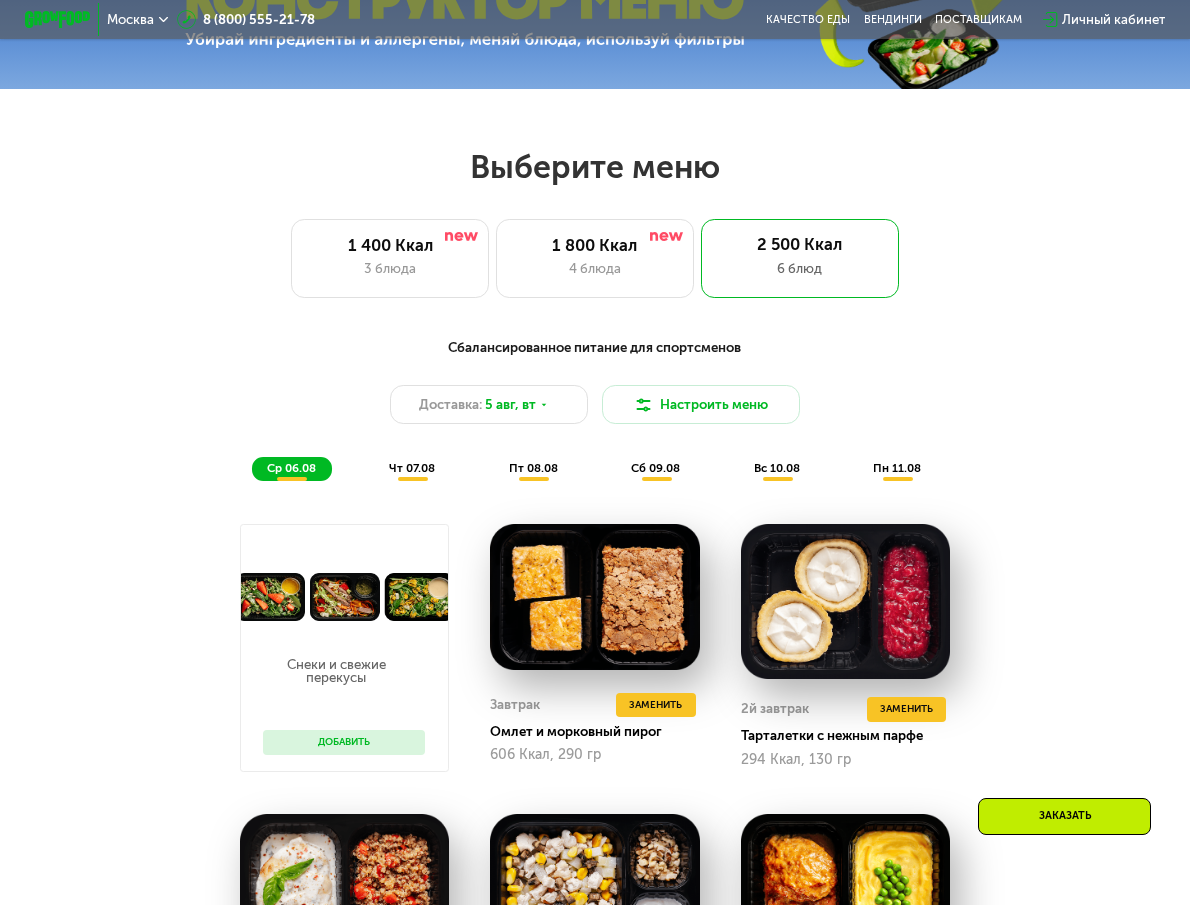 scroll, scrollTop: 731, scrollLeft: 0, axis: vertical 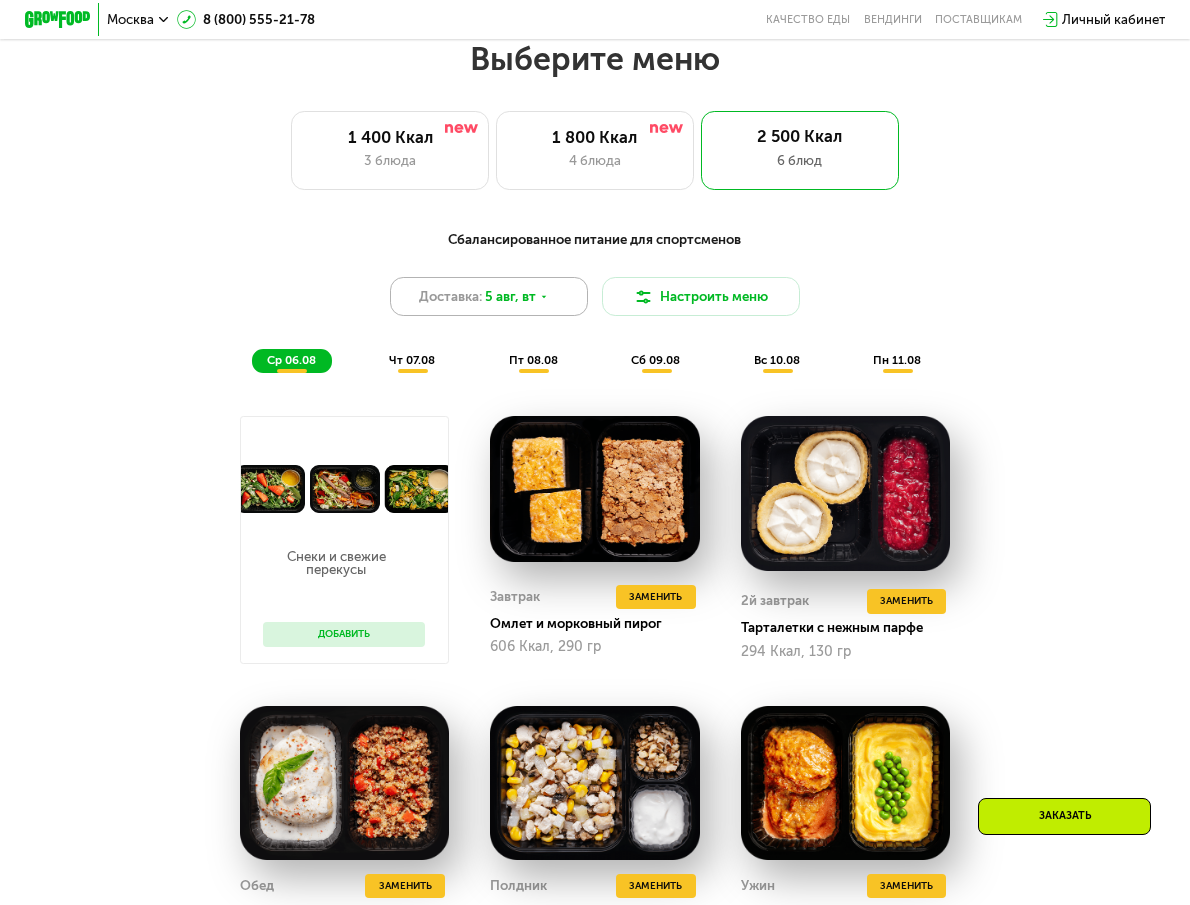 click on "5 авг, вт" at bounding box center [510, 297] 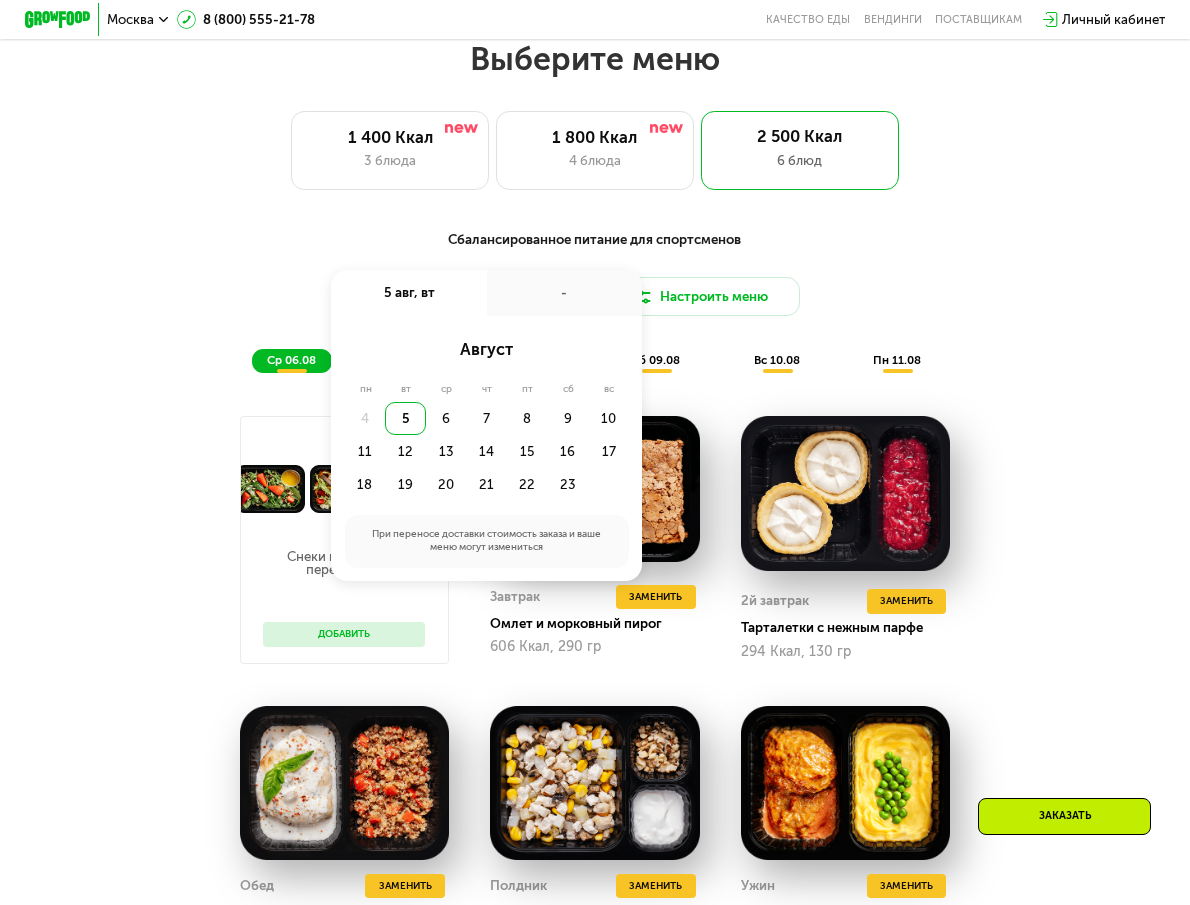 click on "Сбалансированное питание для спортсменов" at bounding box center [595, 240] 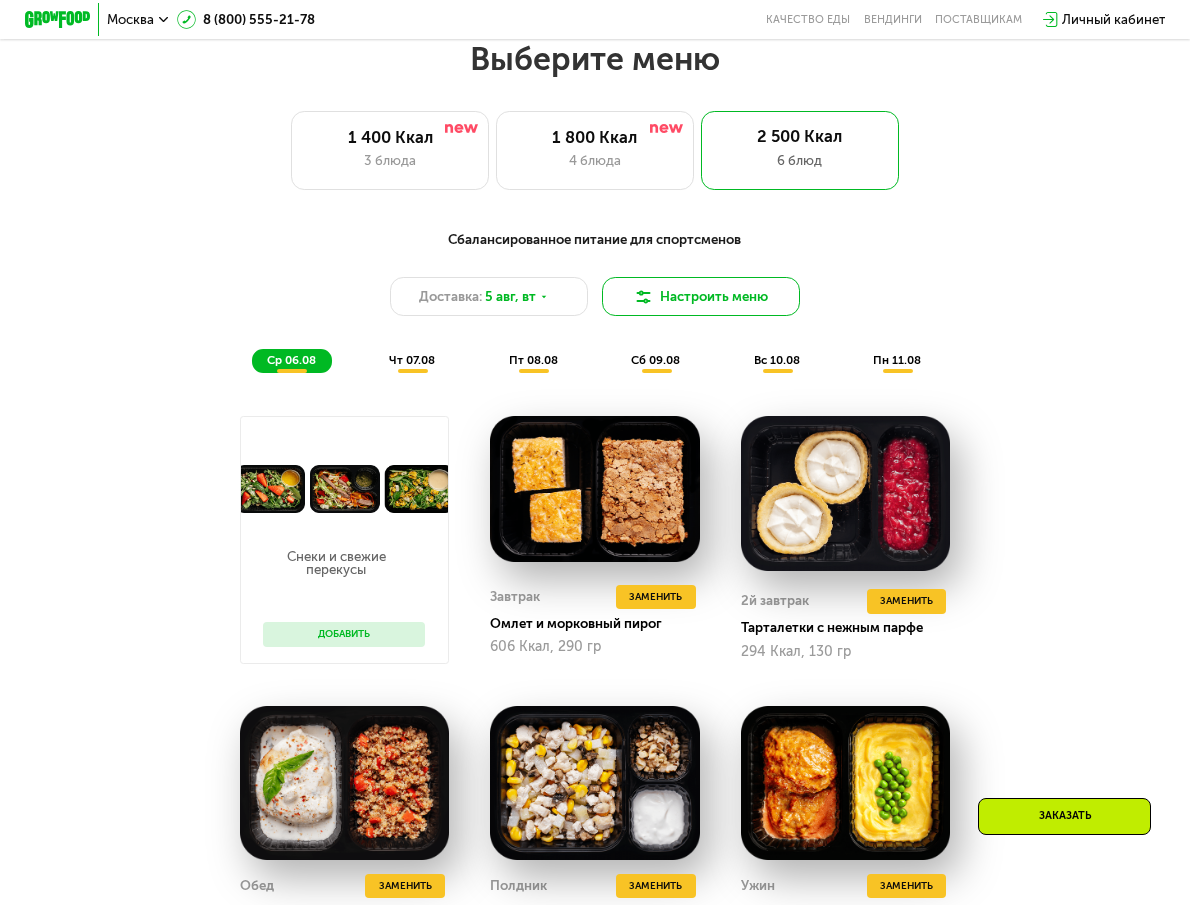 click on "Настроить меню" at bounding box center (701, 297) 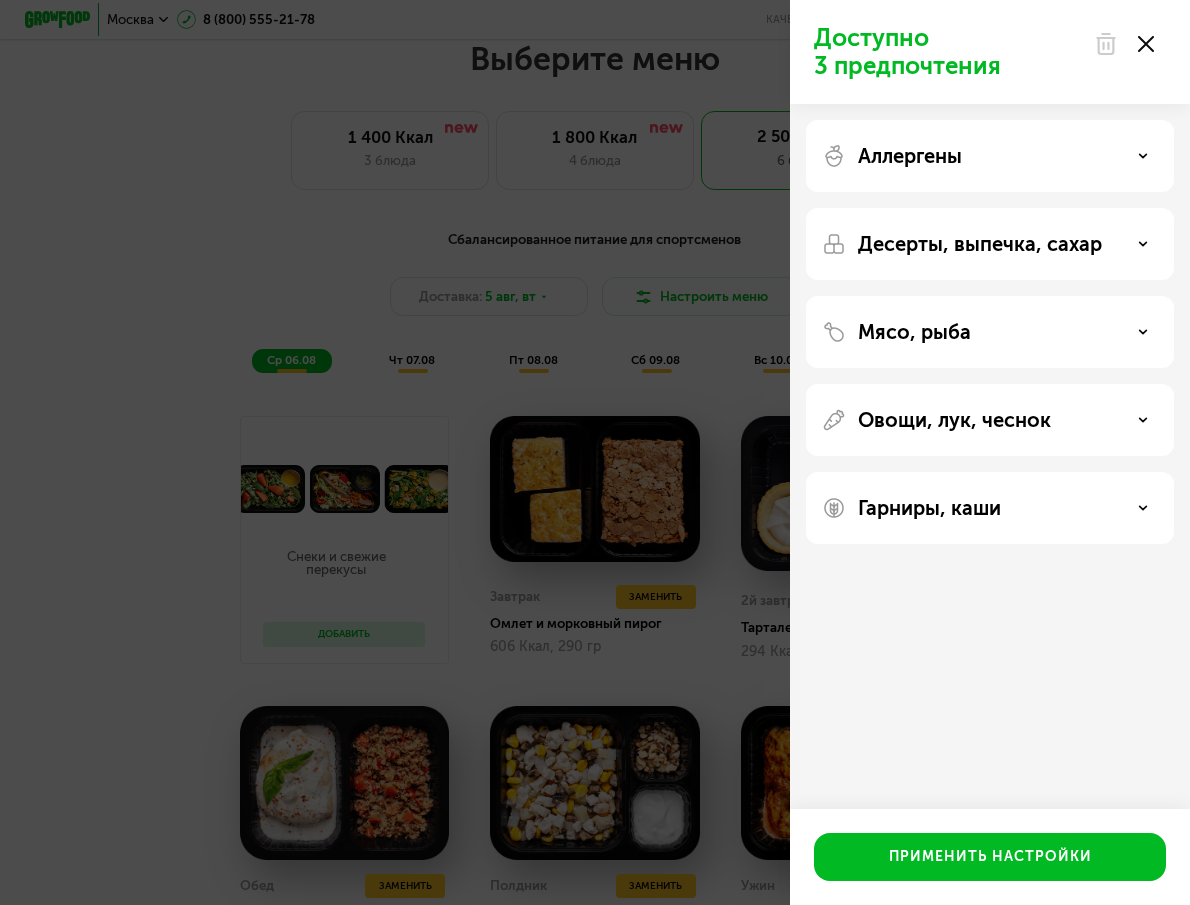 click 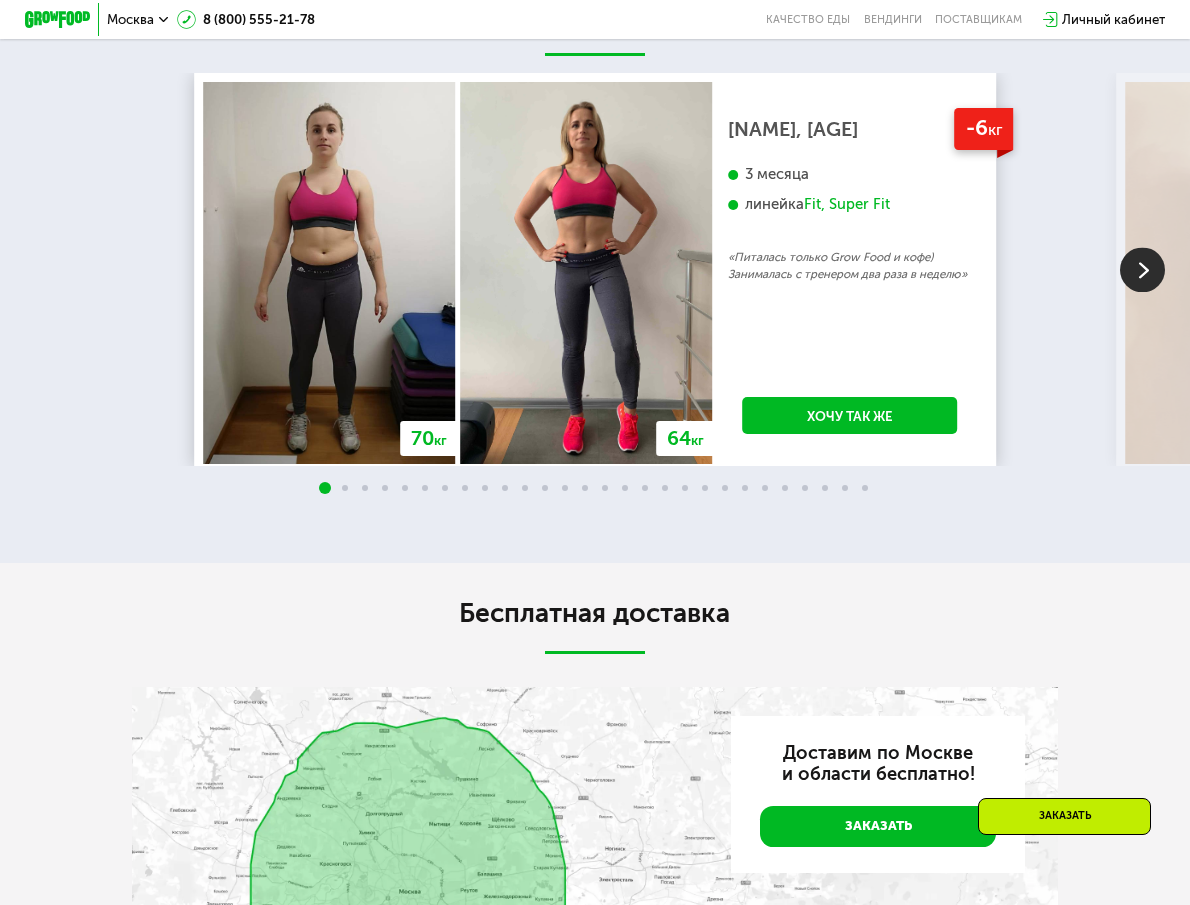 scroll, scrollTop: 3290, scrollLeft: 0, axis: vertical 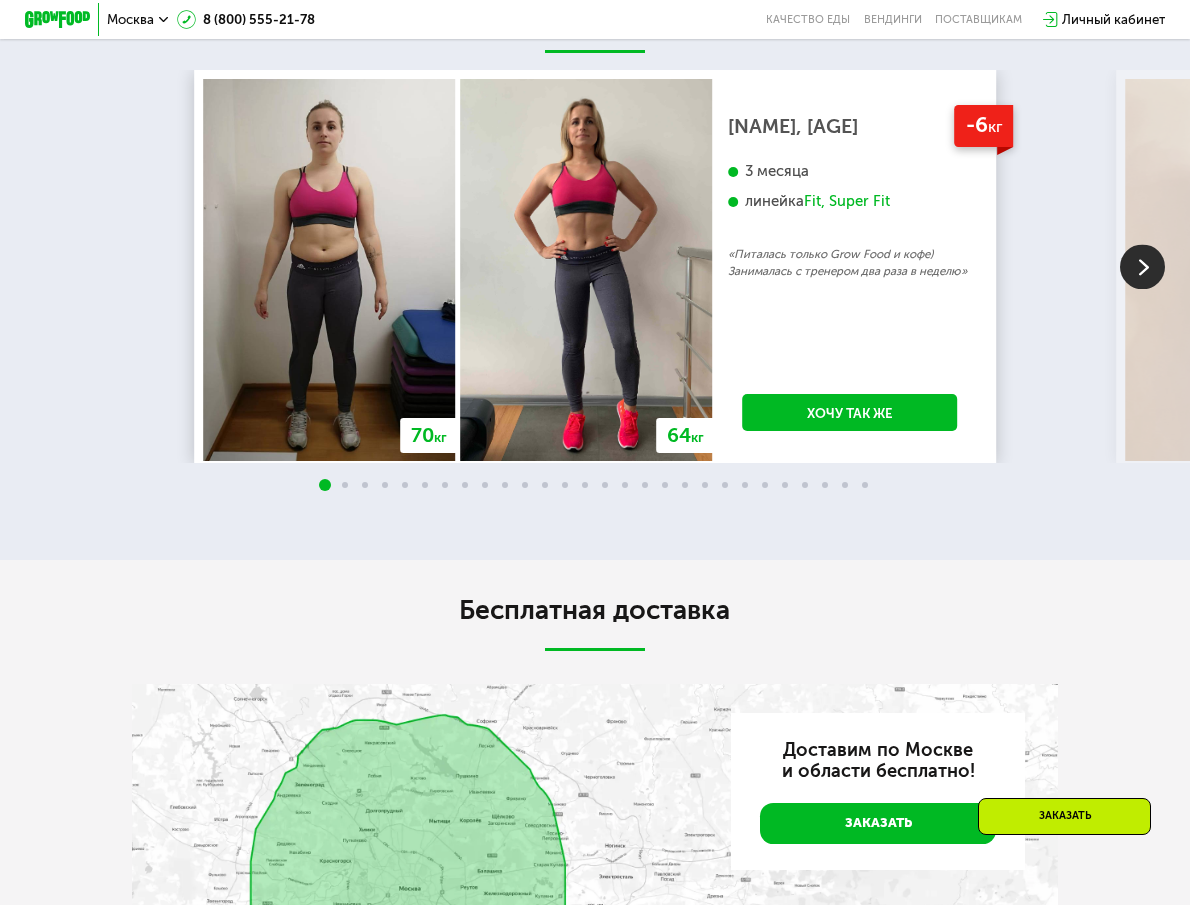 click at bounding box center (1142, 267) 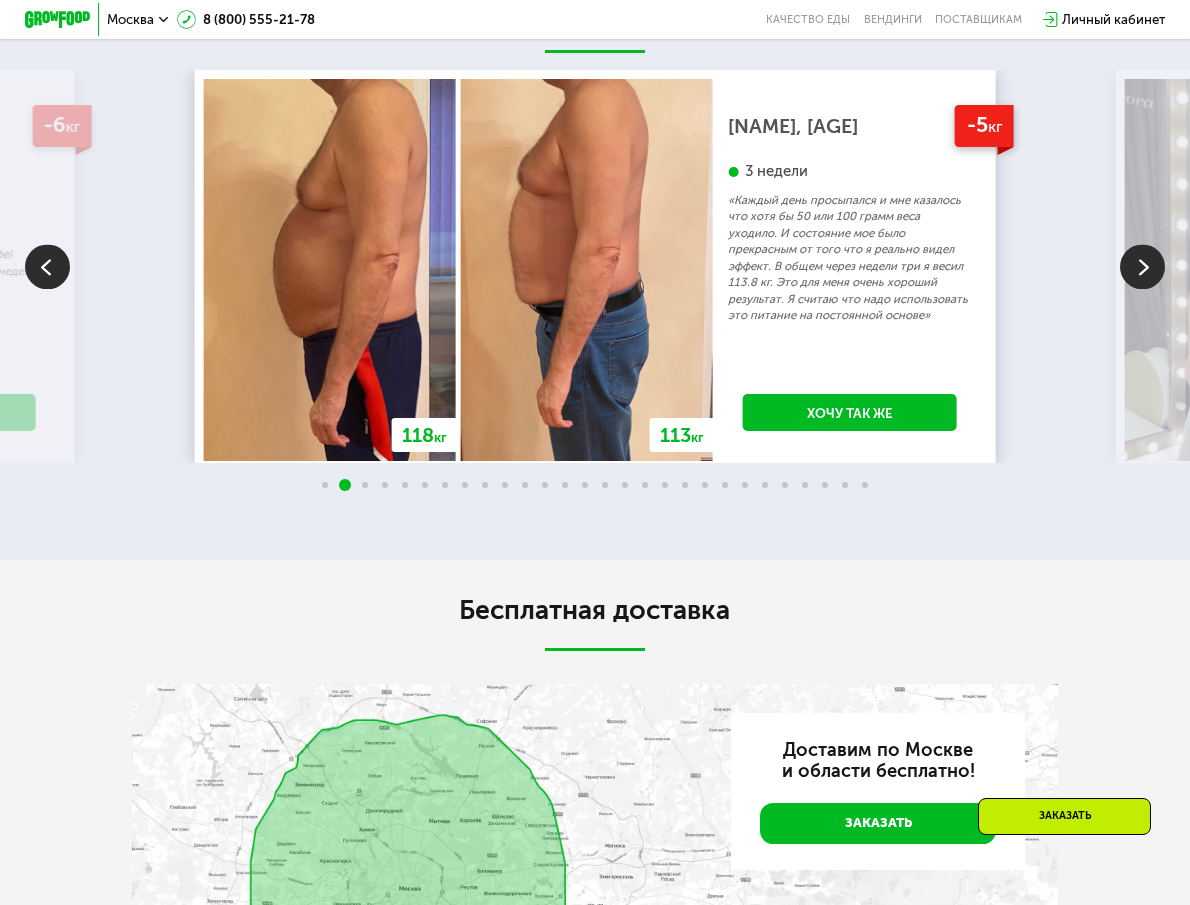 click at bounding box center [1142, 267] 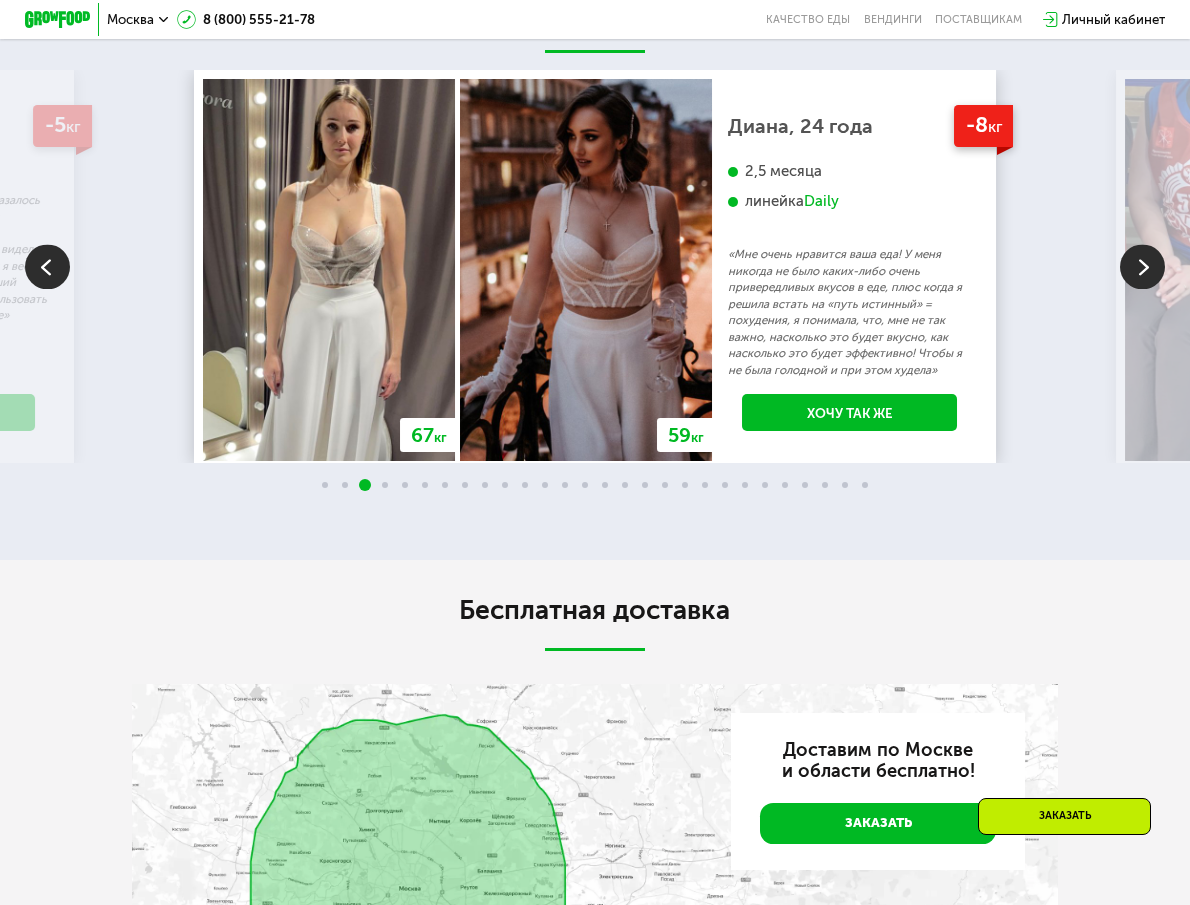 click at bounding box center [1142, 267] 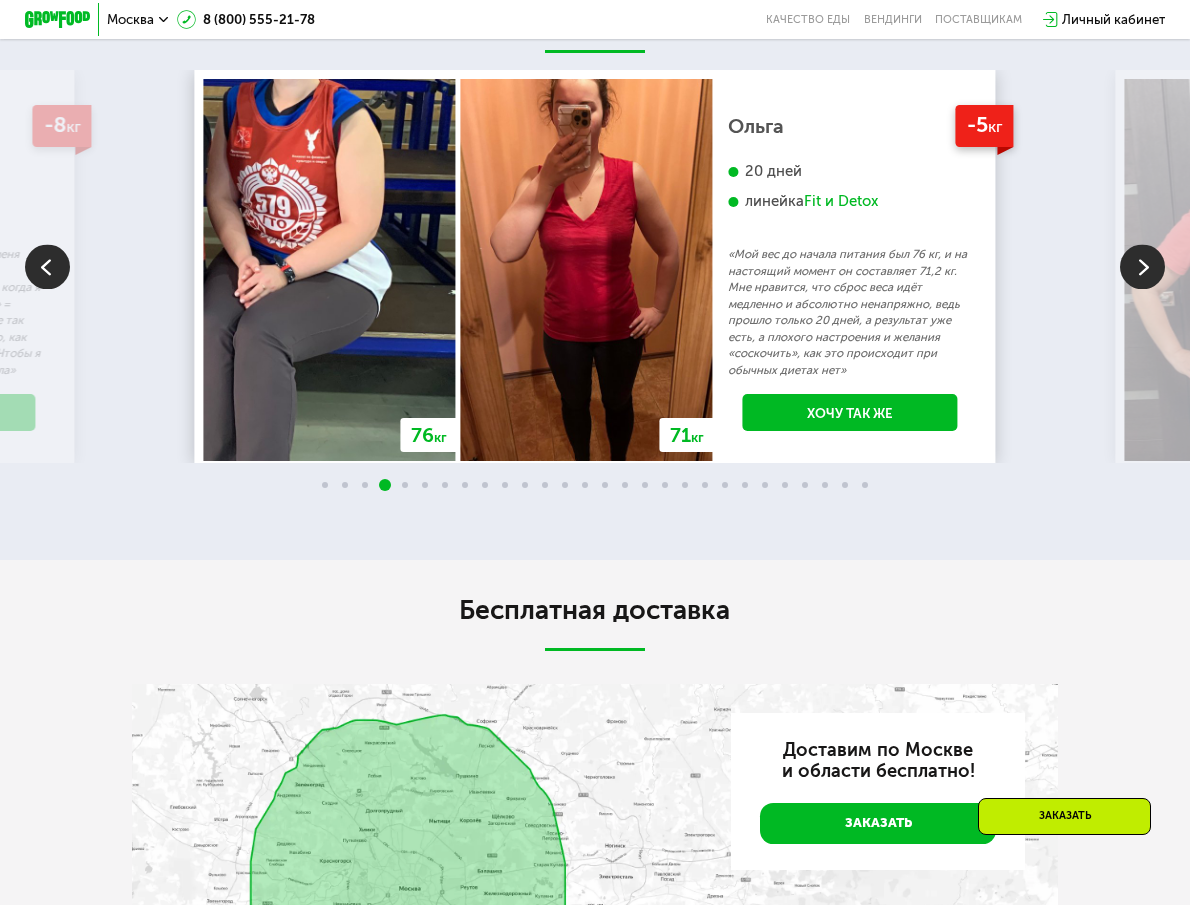 click at bounding box center [1142, 267] 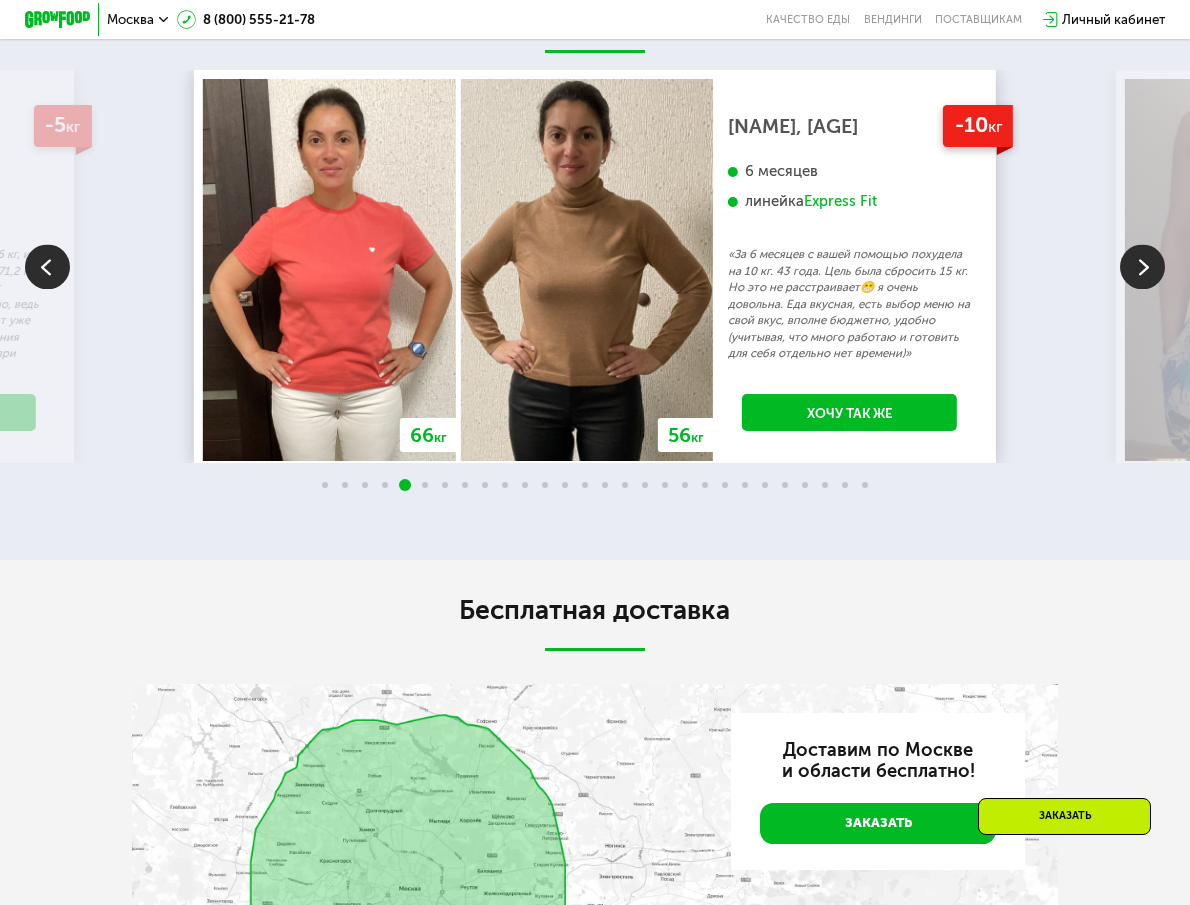 click at bounding box center (1142, 267) 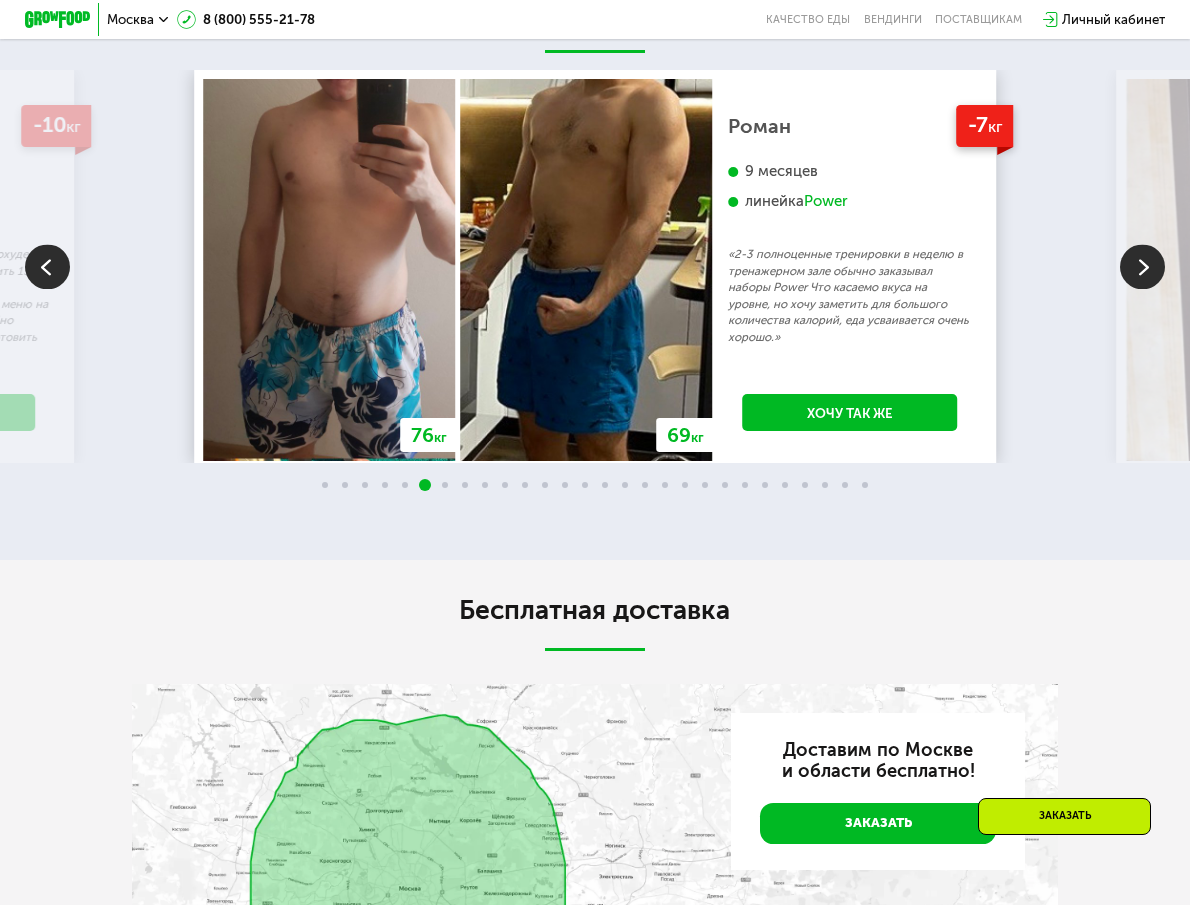 click on "Power" at bounding box center [826, 201] 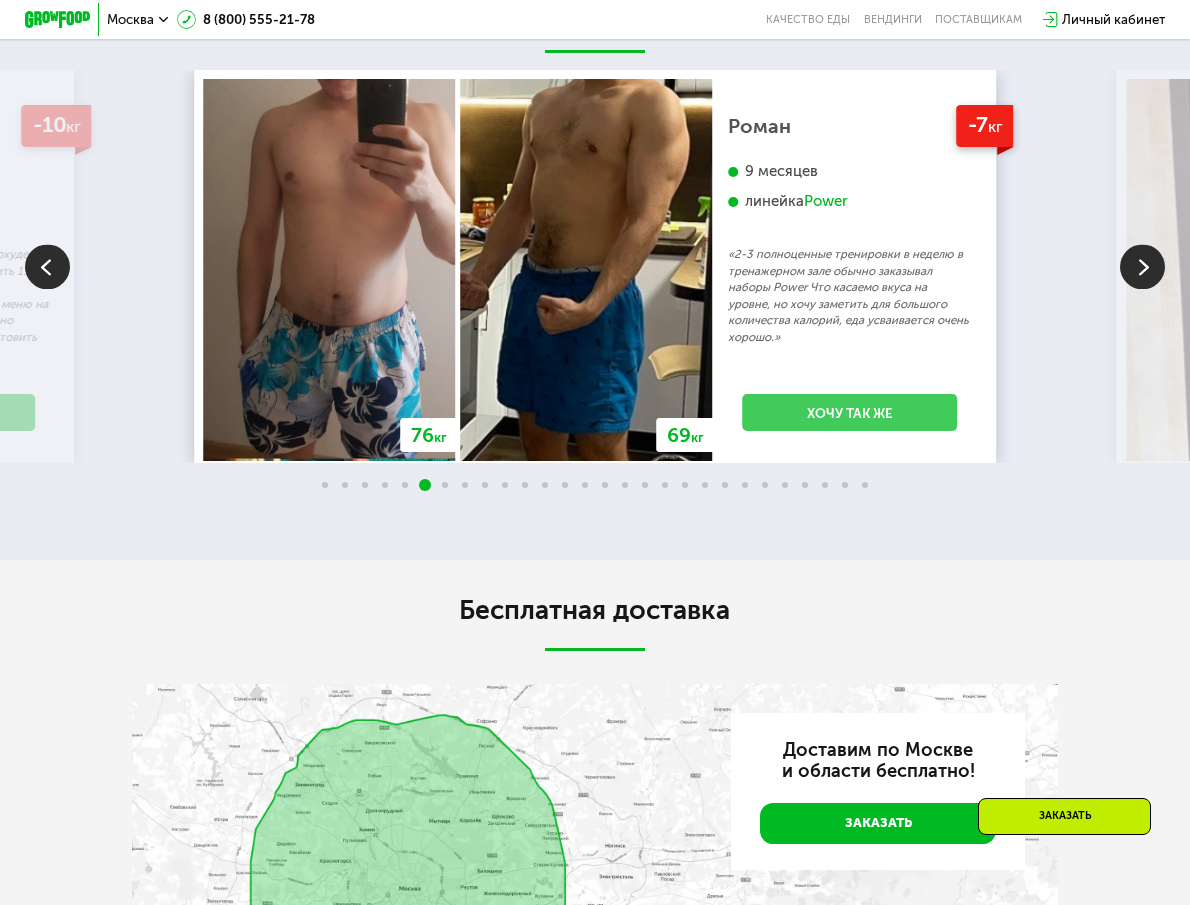 click on "Хочу так же" at bounding box center (849, 412) 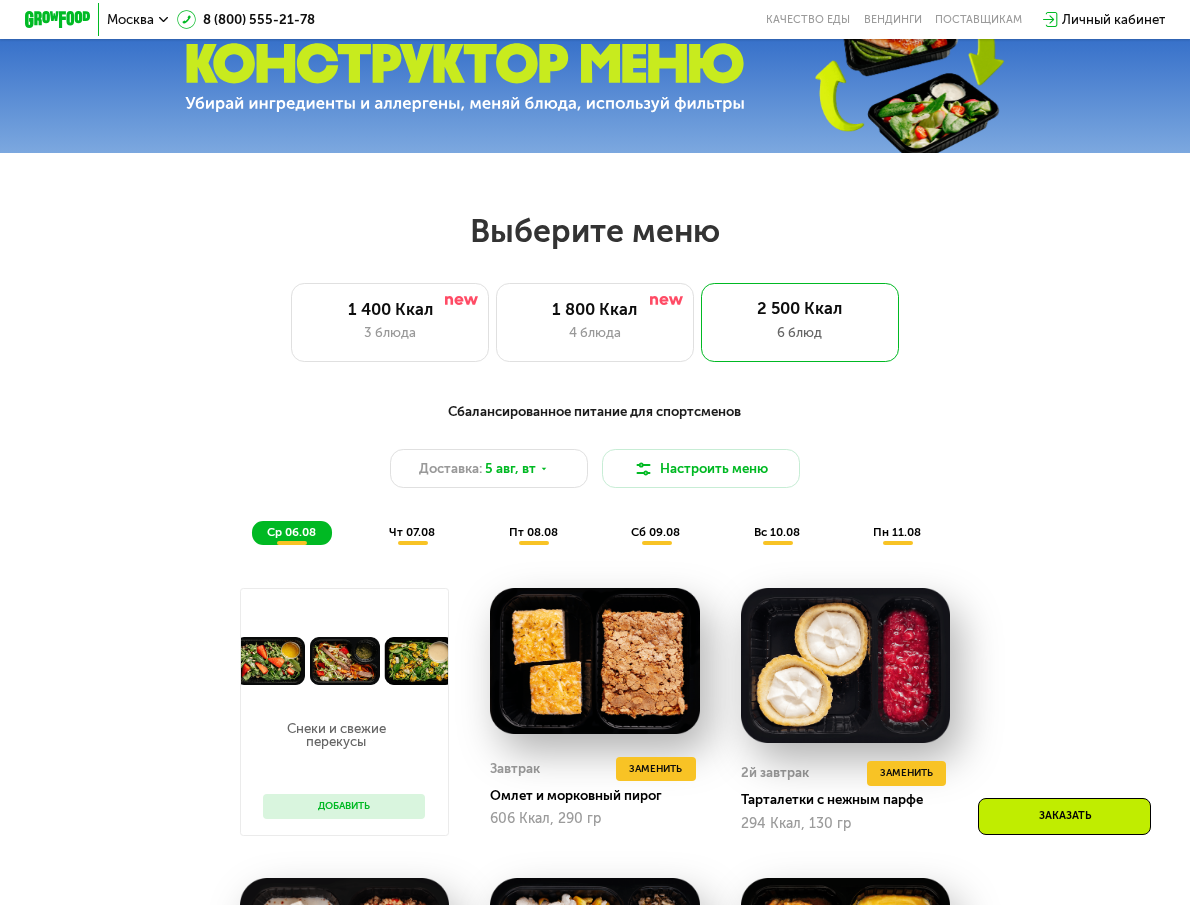 scroll, scrollTop: 556, scrollLeft: 0, axis: vertical 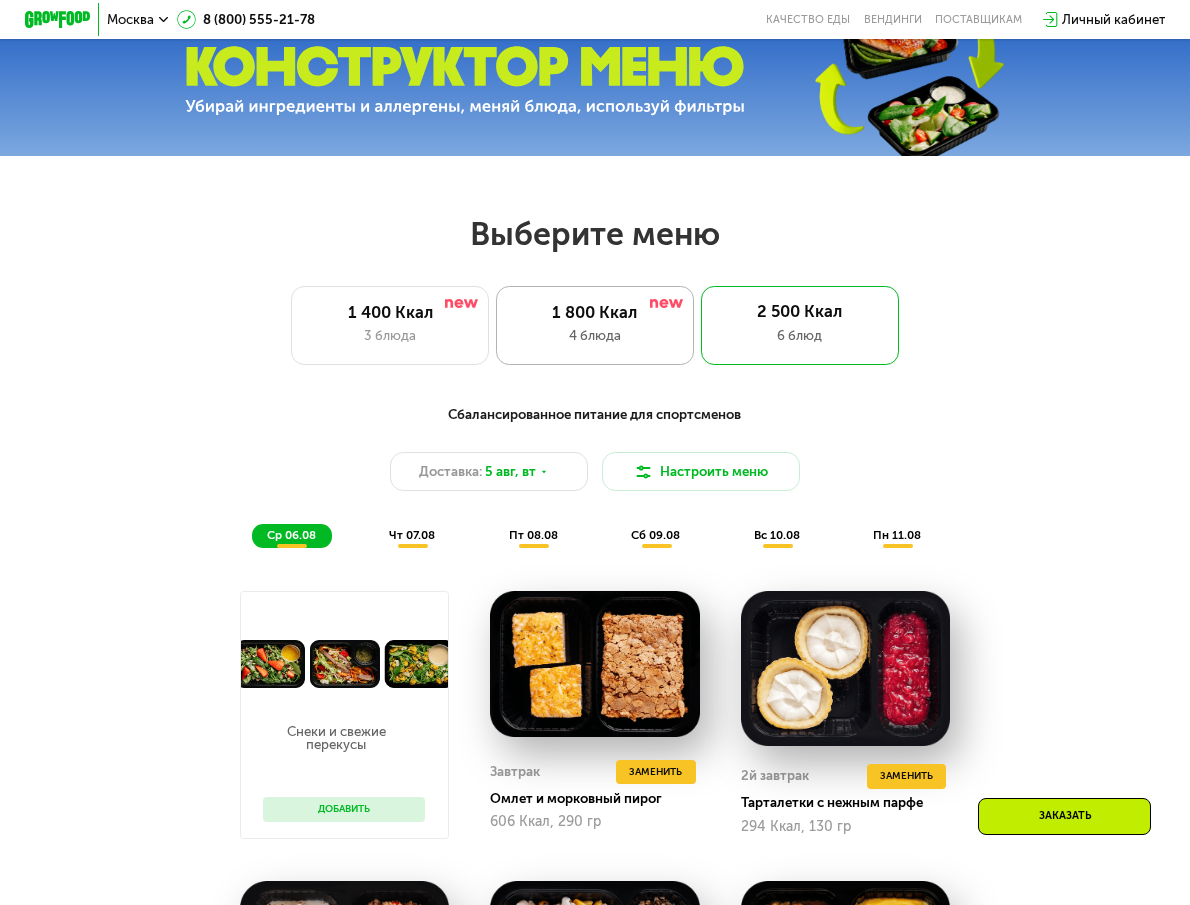 click on "1 800 Ккал 4 блюда" 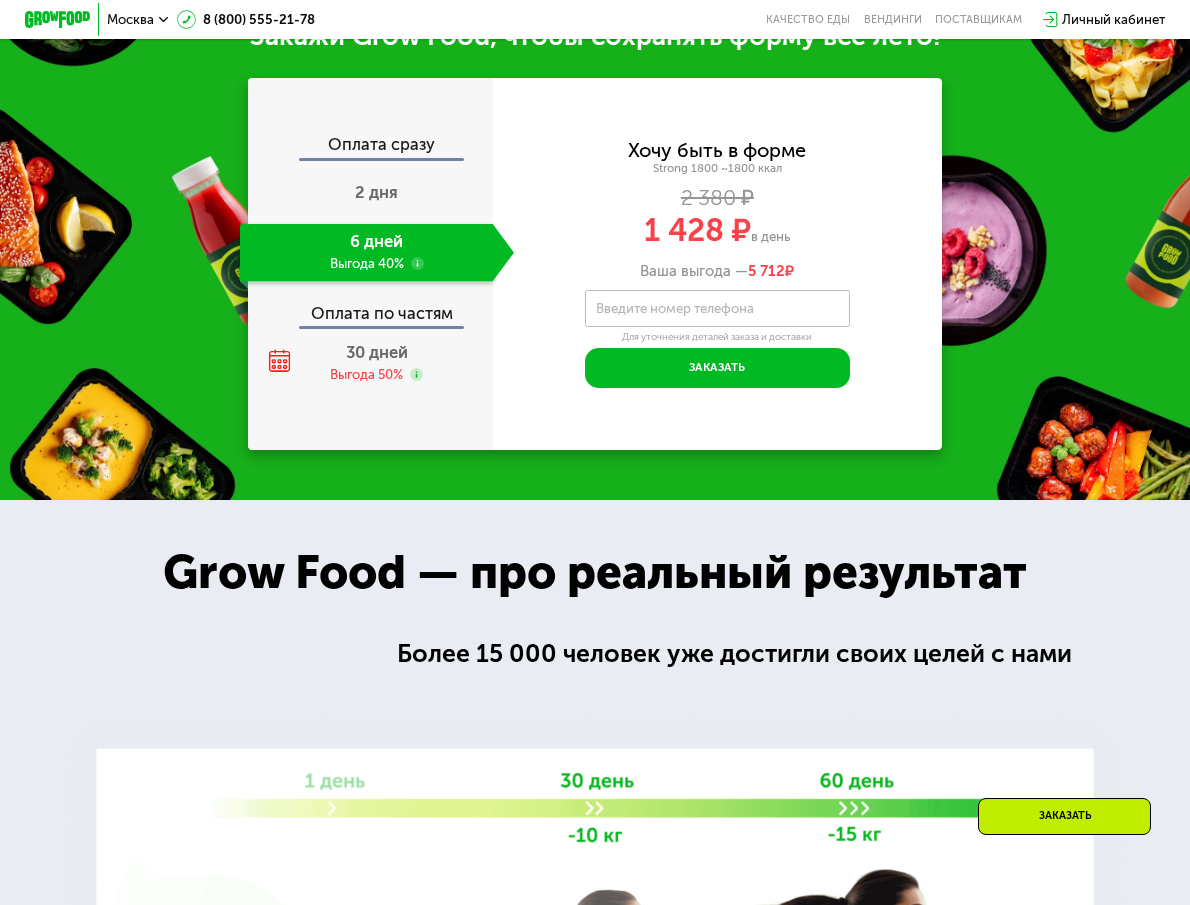 scroll, scrollTop: 1804, scrollLeft: 0, axis: vertical 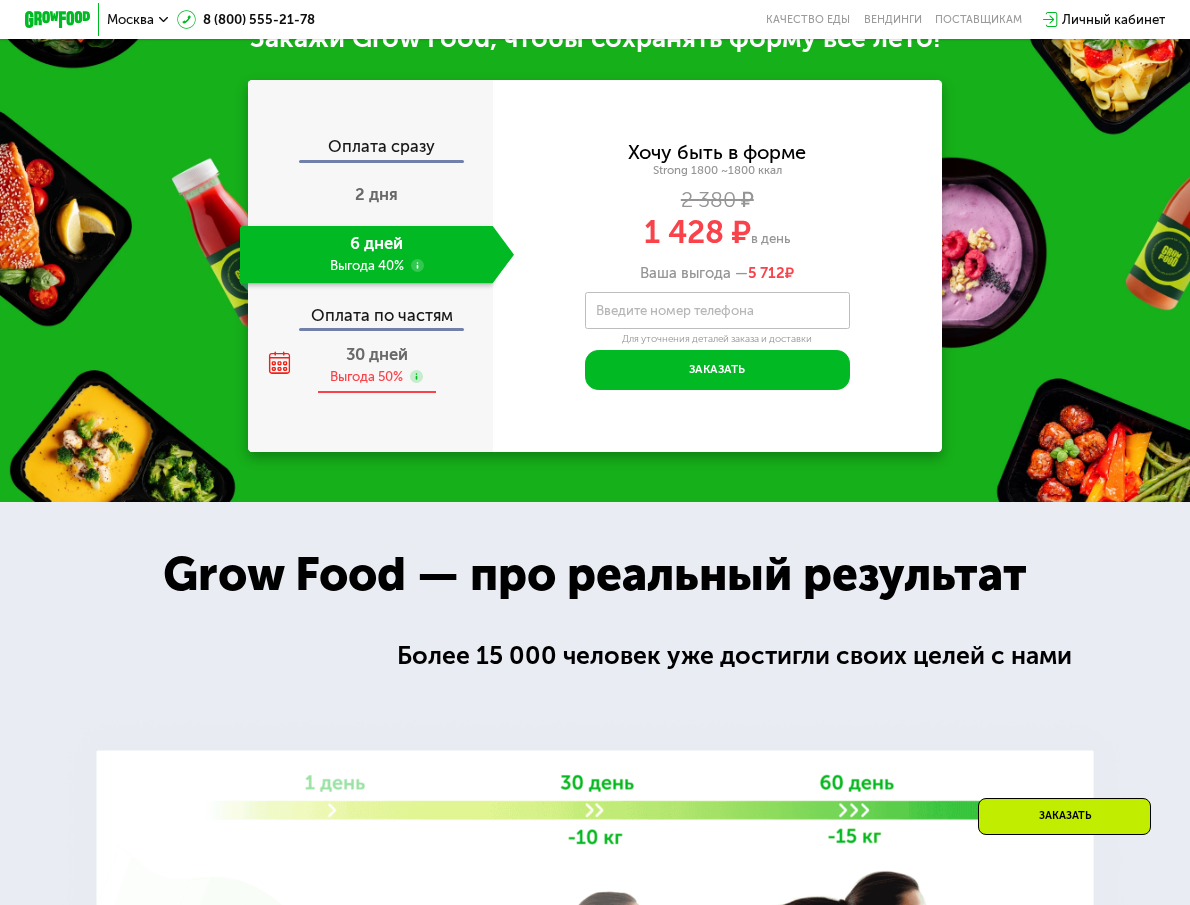 click on "Выгода 50%" at bounding box center (366, 377) 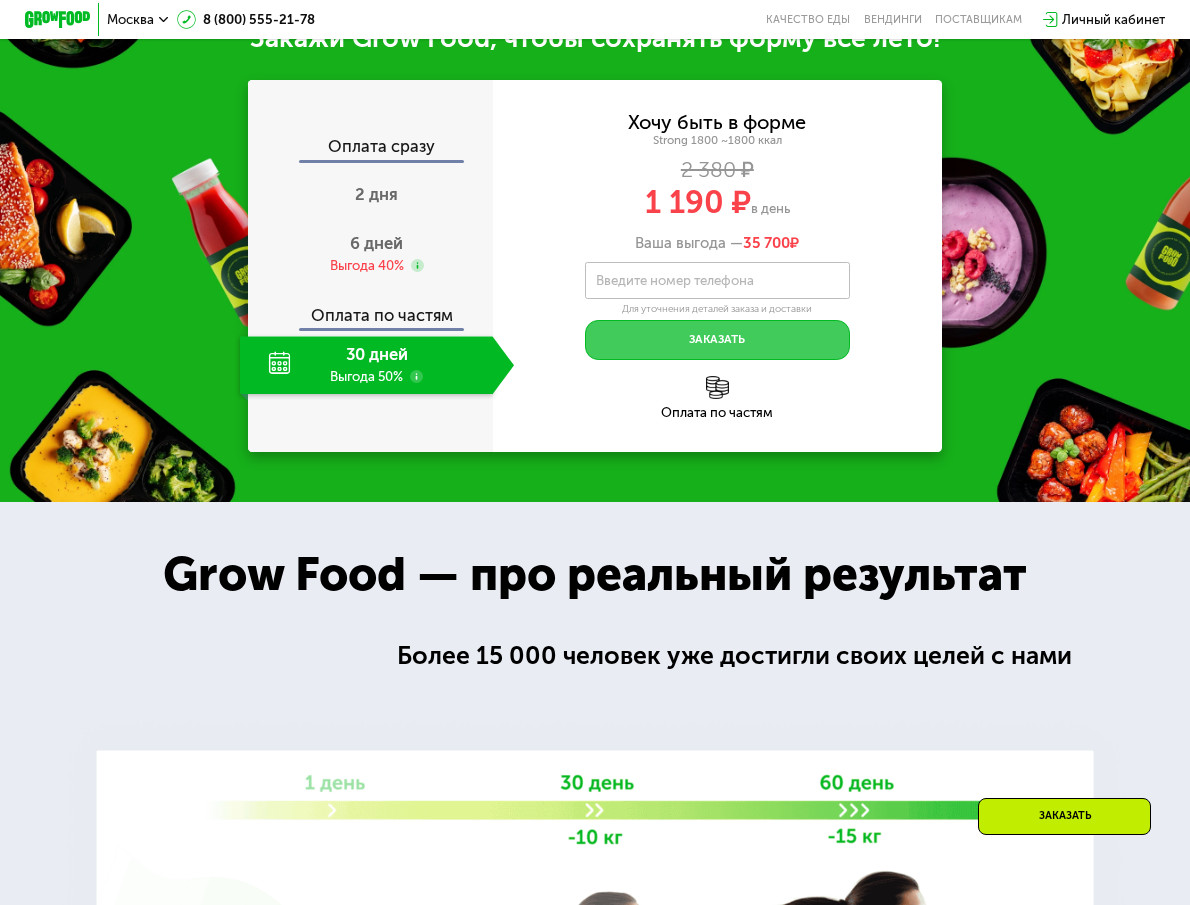 click on "Заказать" at bounding box center (717, 340) 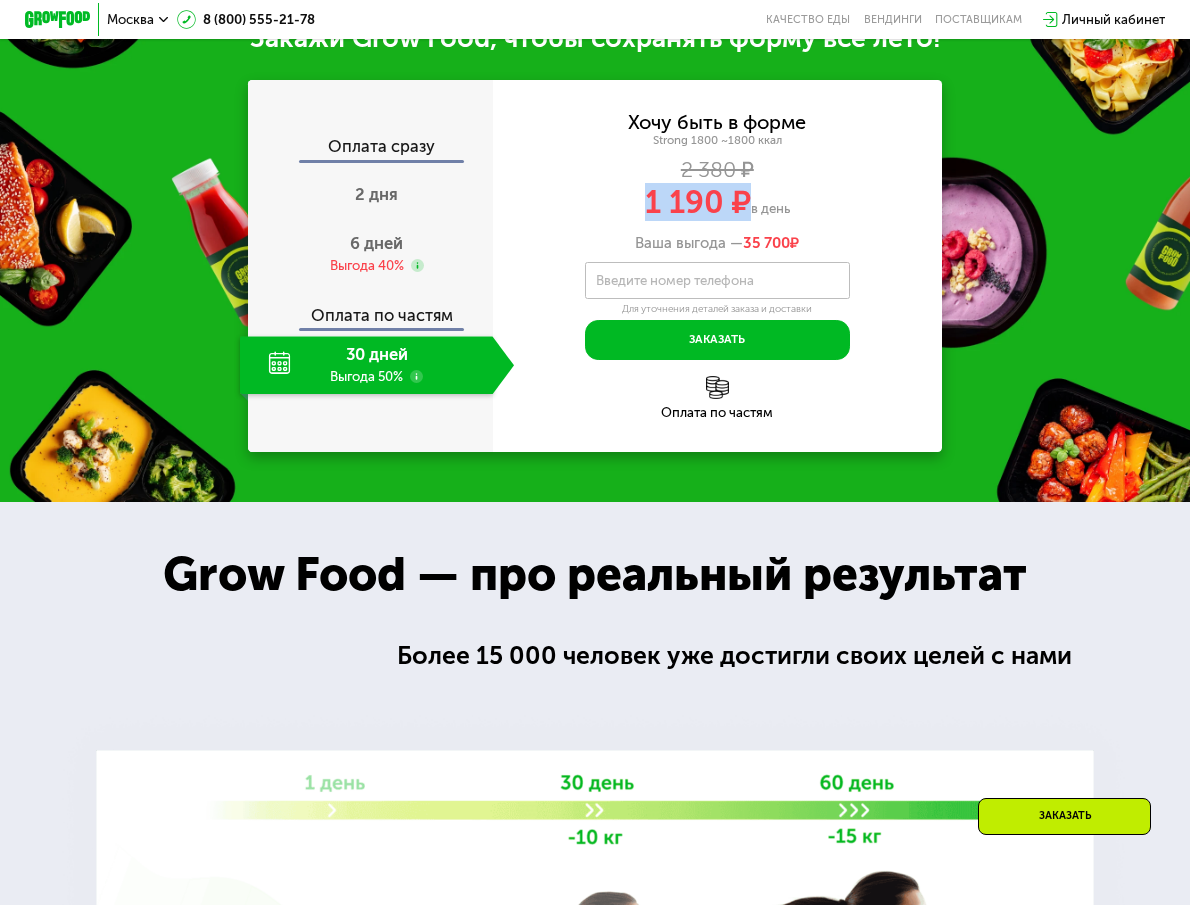 drag, startPoint x: 638, startPoint y: 200, endPoint x: 747, endPoint y: 209, distance: 109.370926 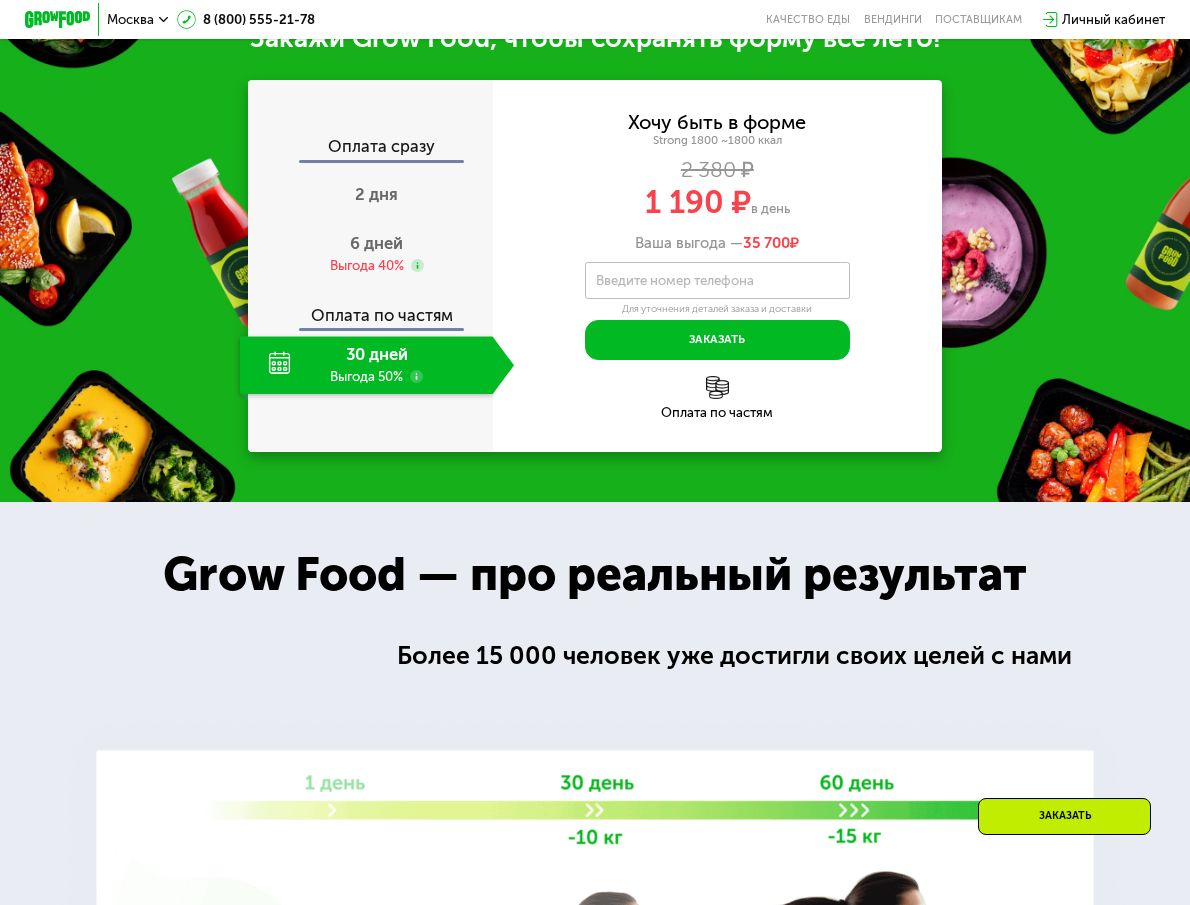 click on "2 380 ₽" at bounding box center (718, 170) 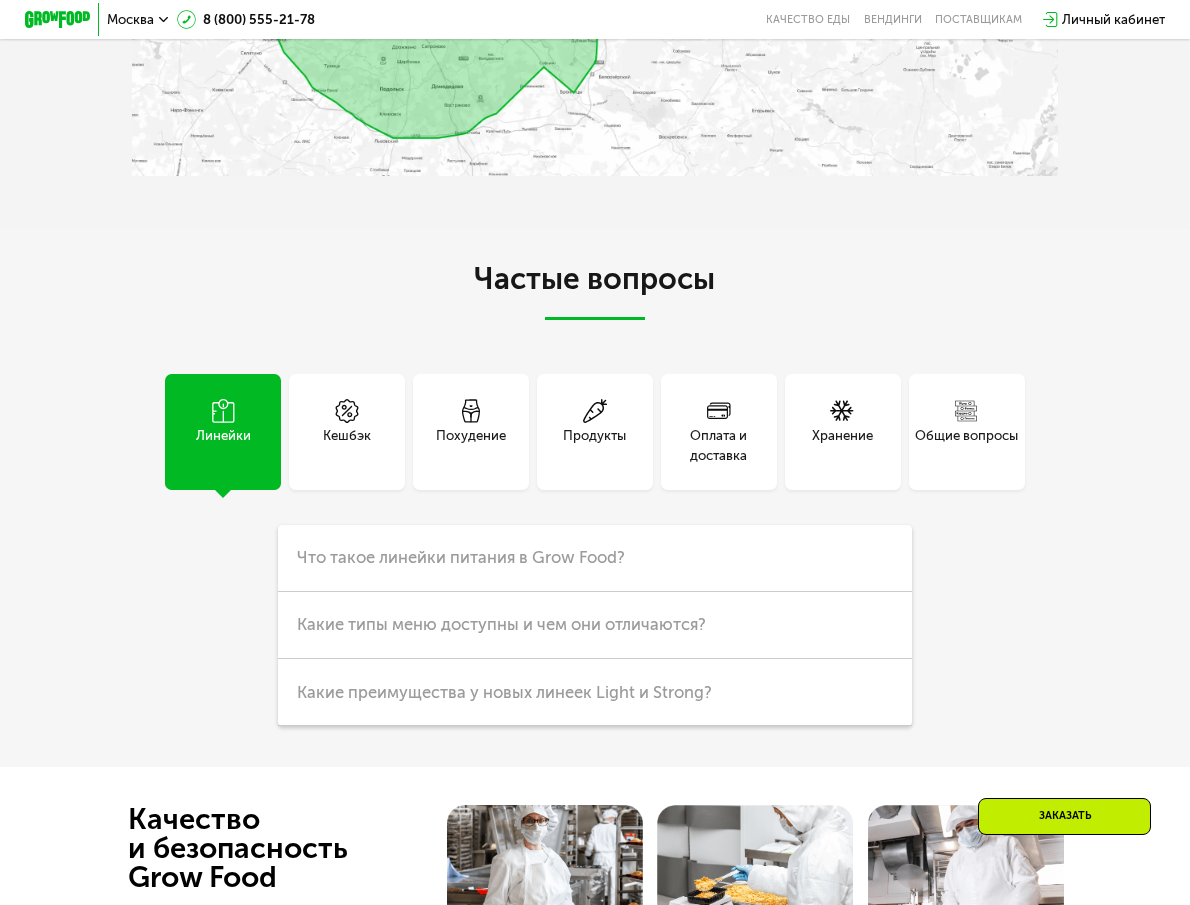 scroll, scrollTop: 4048, scrollLeft: 0, axis: vertical 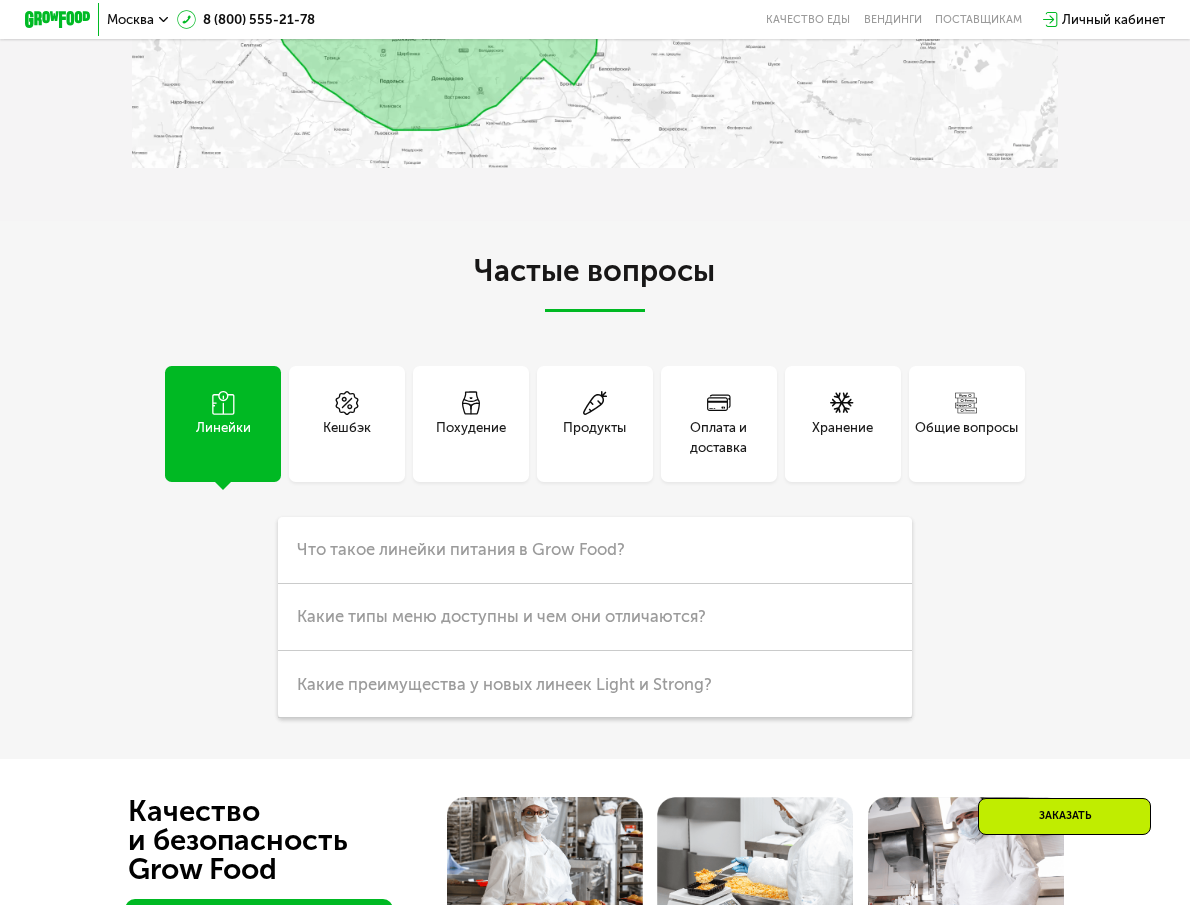 click on "Похудение" at bounding box center (471, 438) 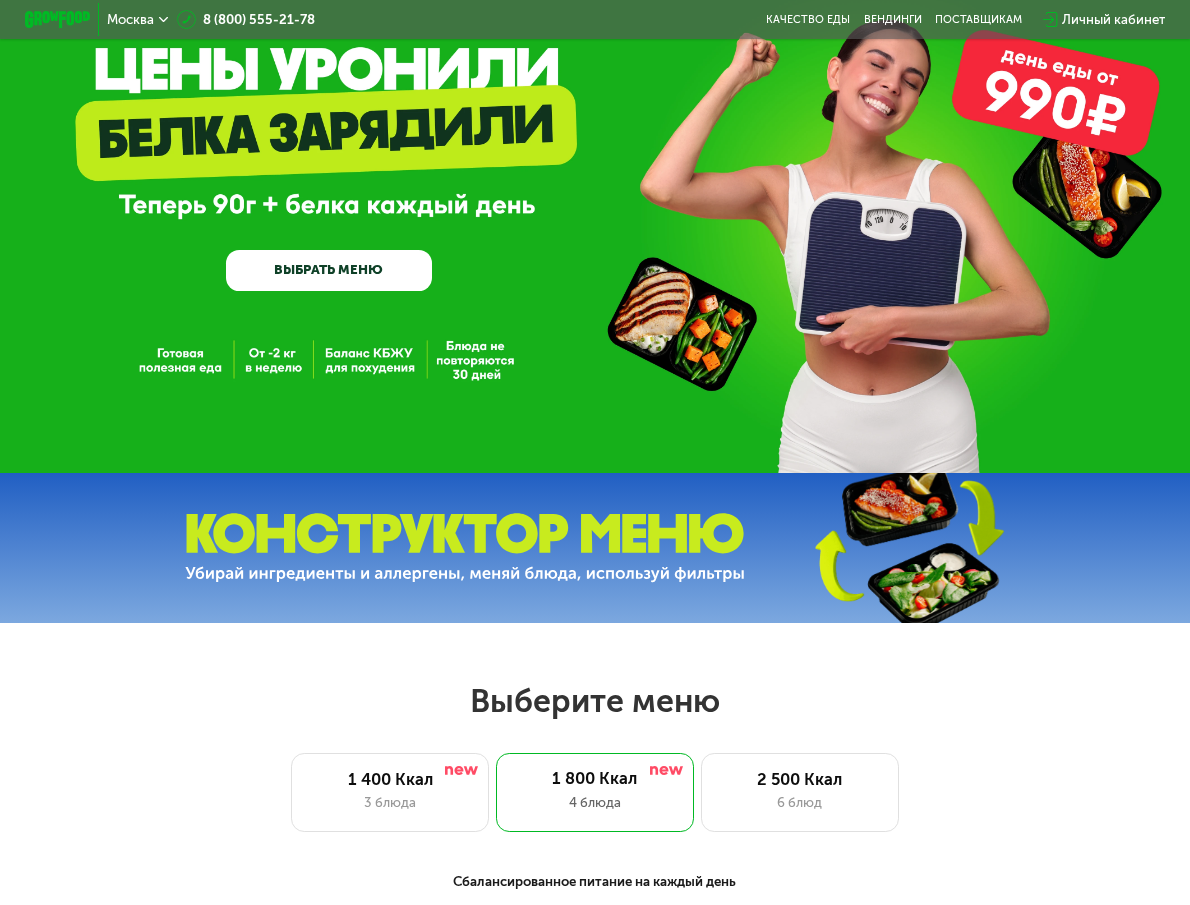 scroll, scrollTop: 0, scrollLeft: 0, axis: both 